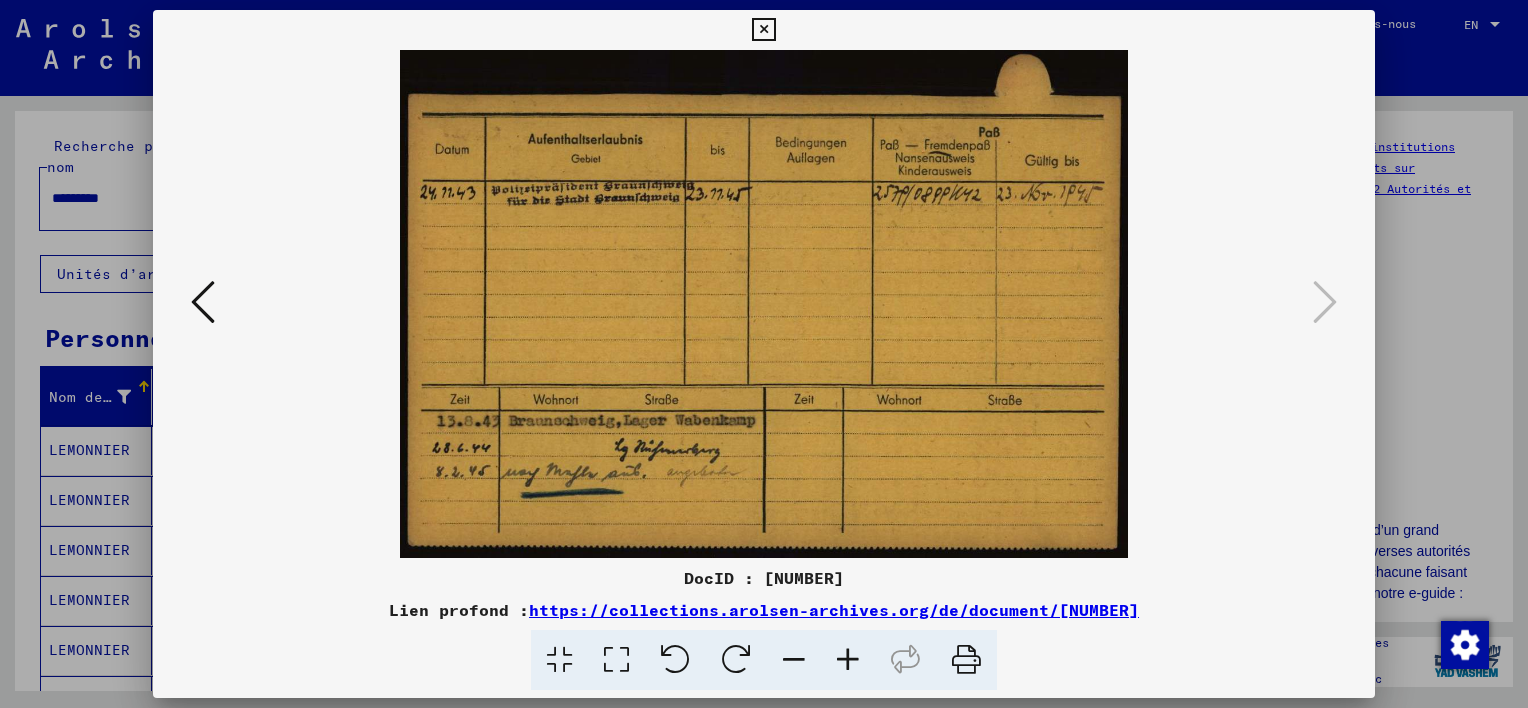 scroll, scrollTop: 0, scrollLeft: 0, axis: both 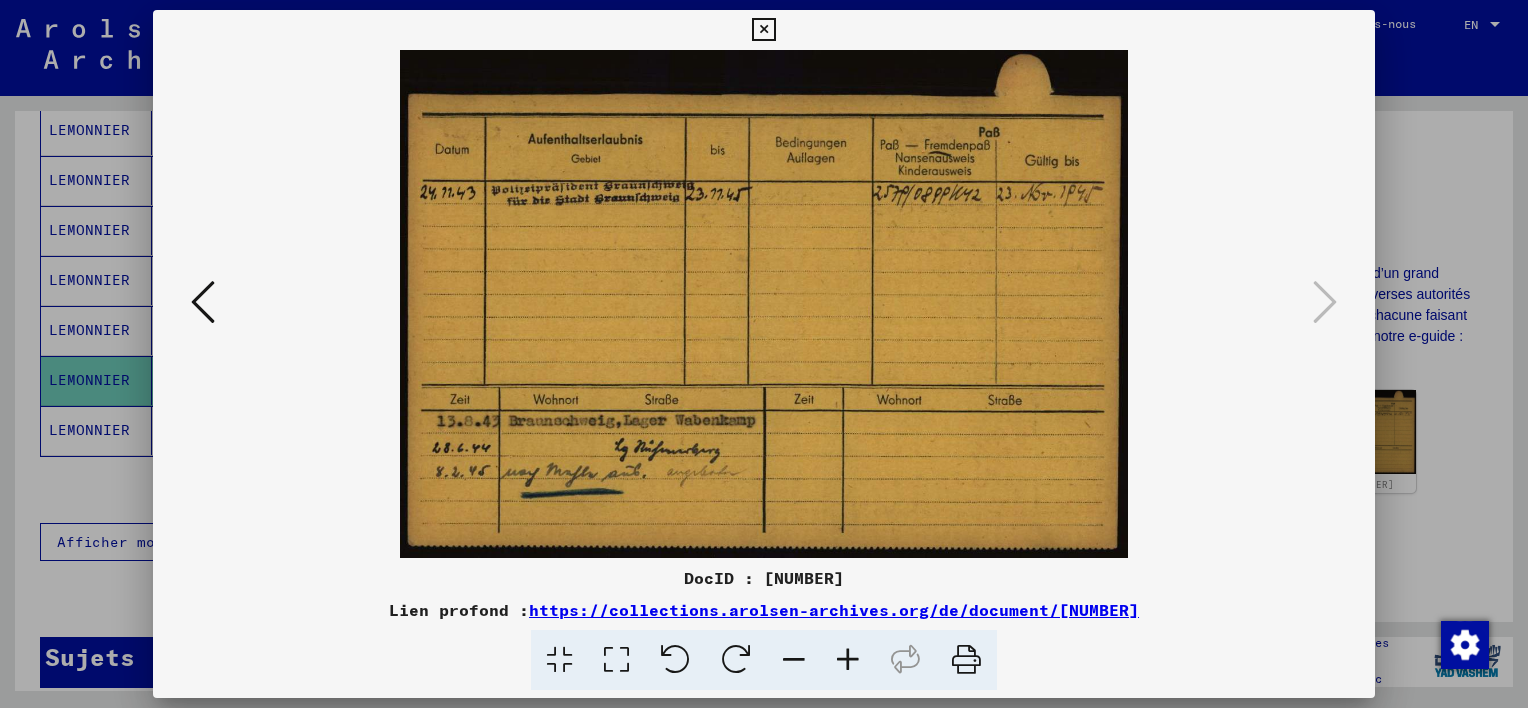 click at bounding box center (203, 302) 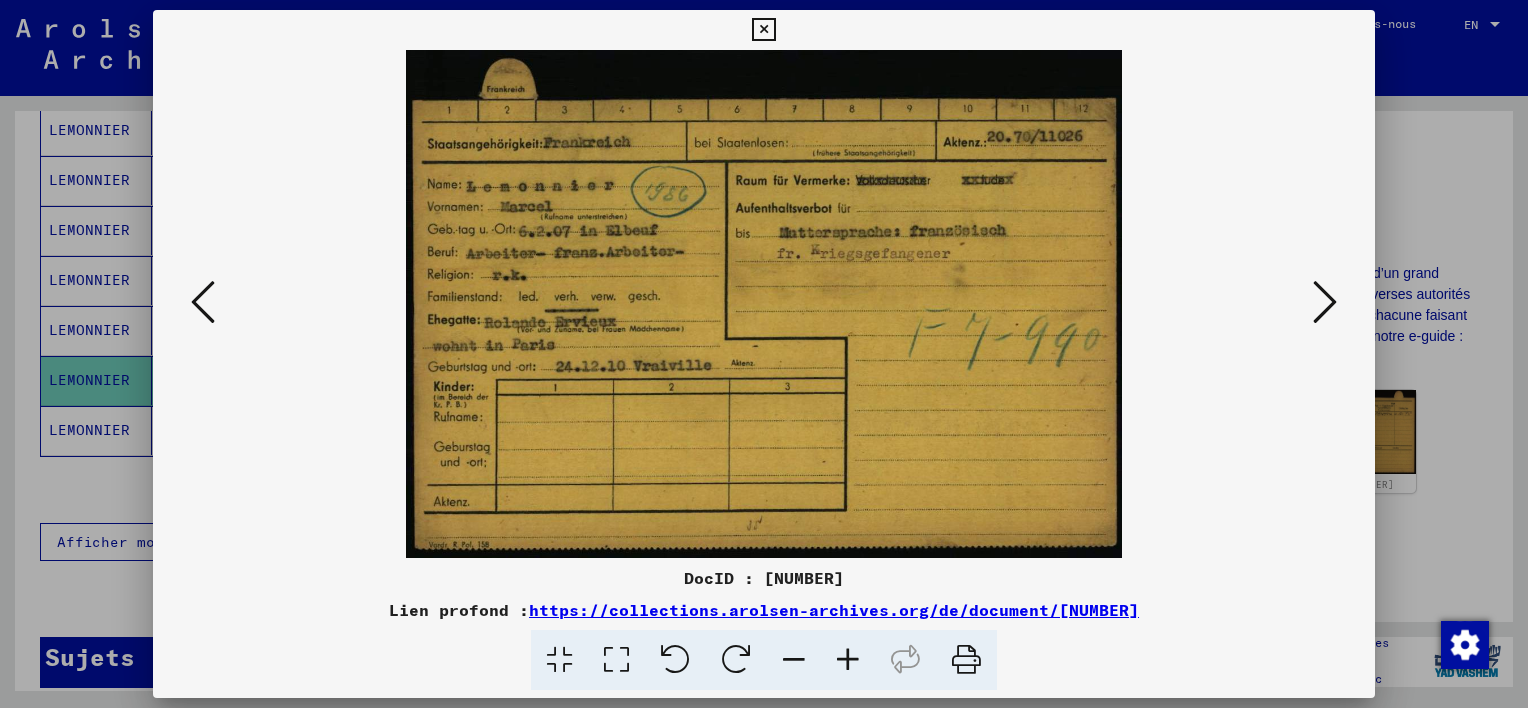 click at bounding box center [203, 302] 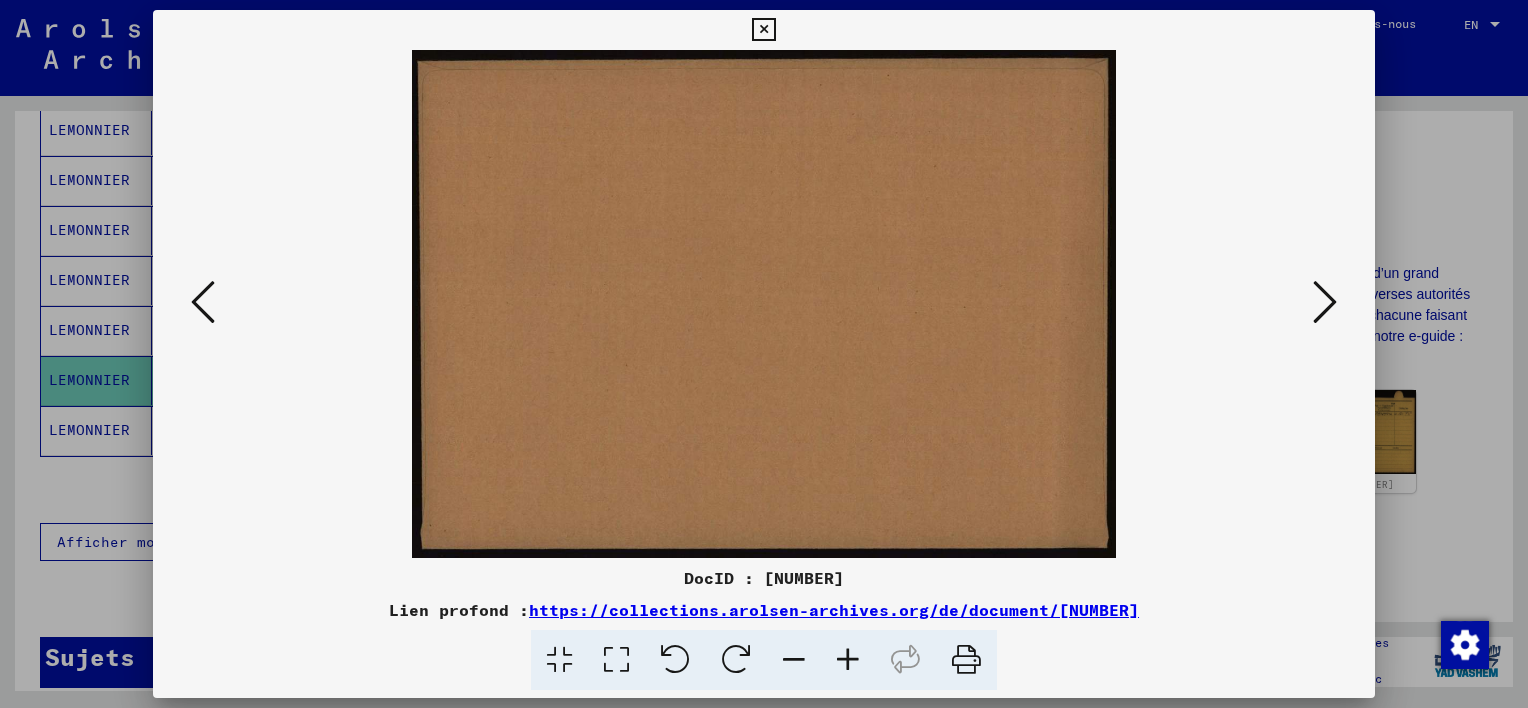 click at bounding box center (203, 302) 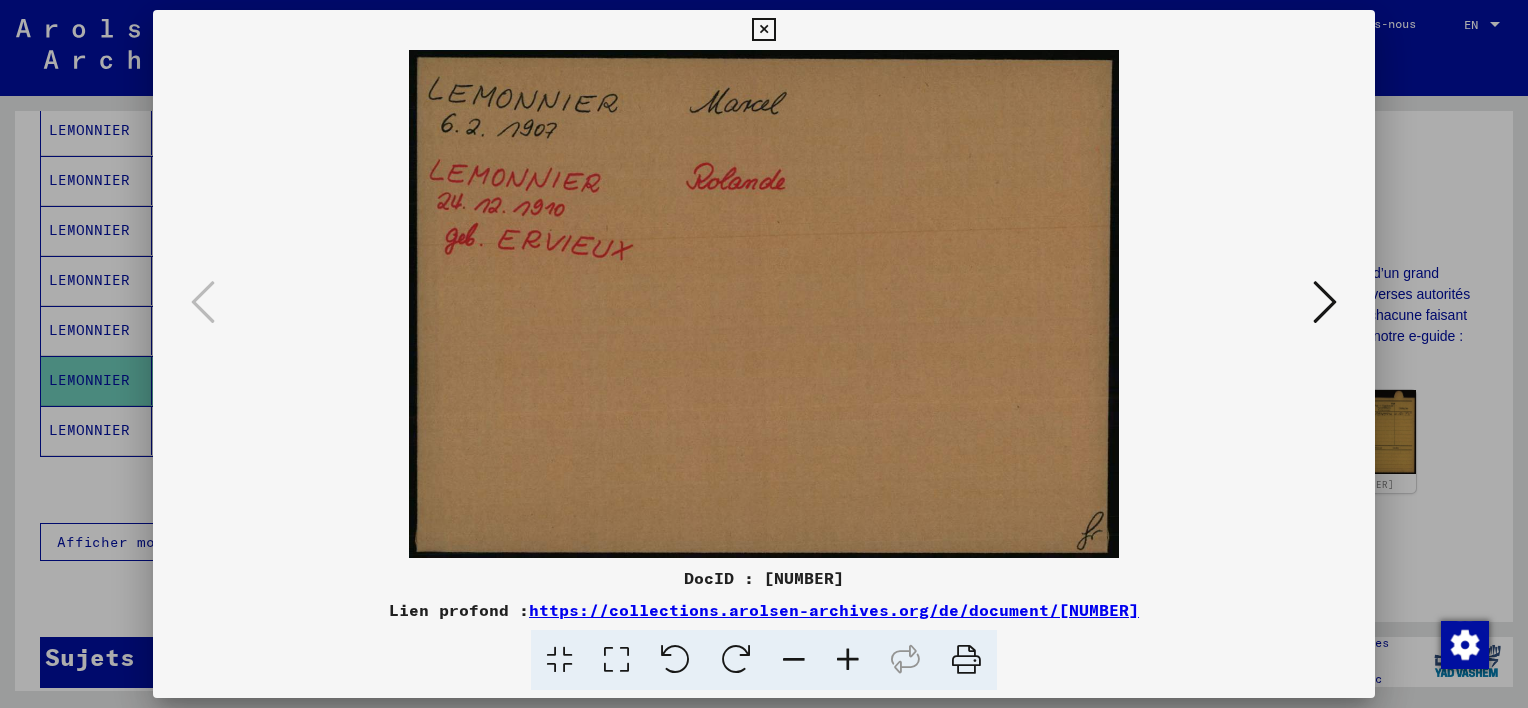 click at bounding box center [1325, 302] 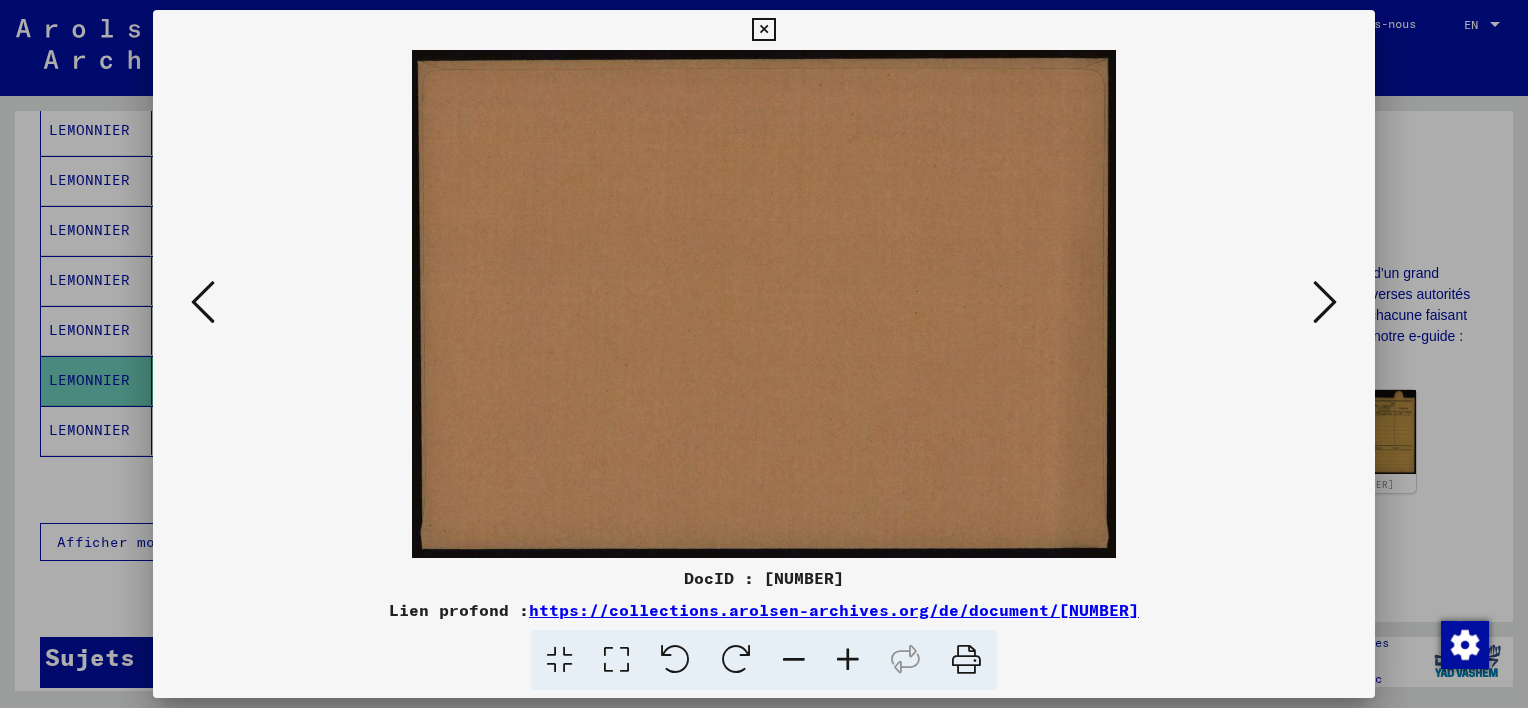 click at bounding box center (1325, 302) 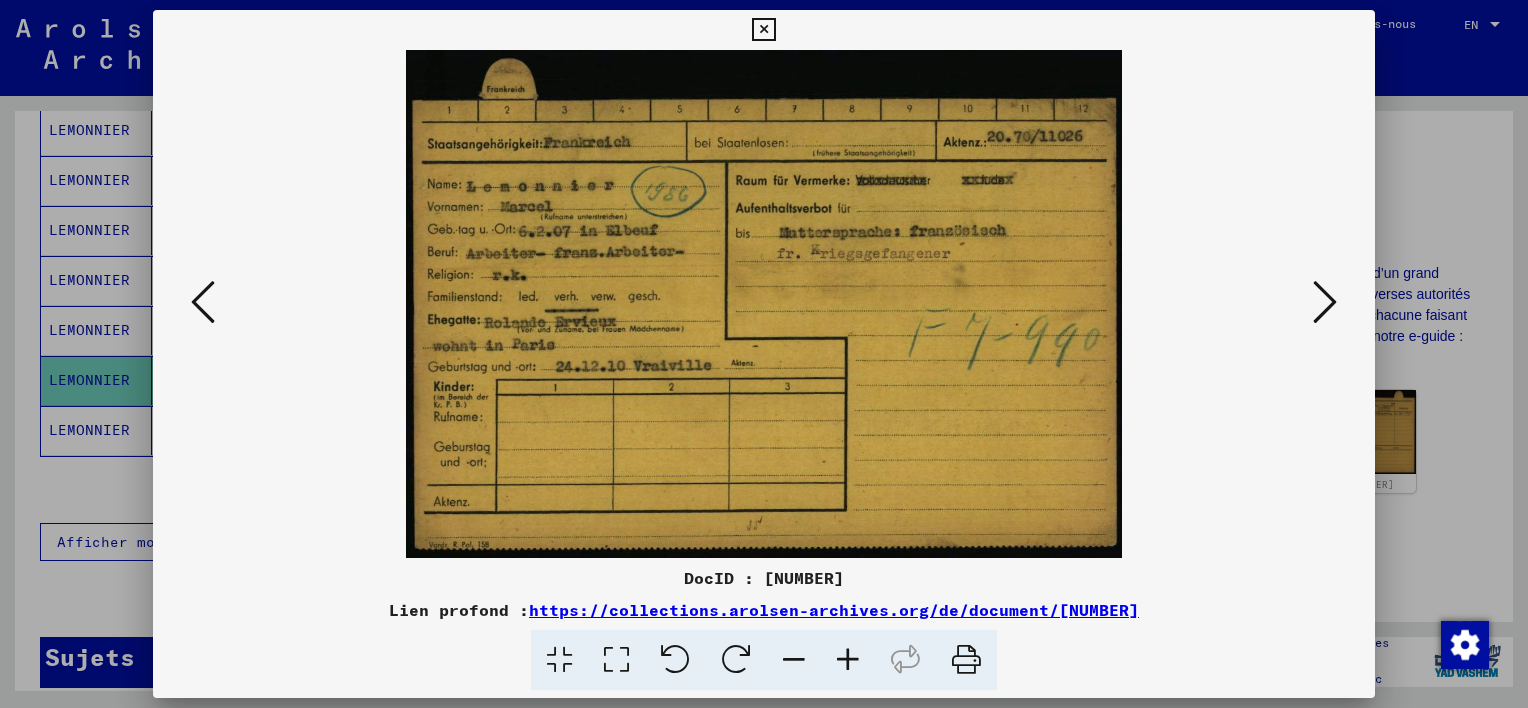 click at bounding box center (1325, 302) 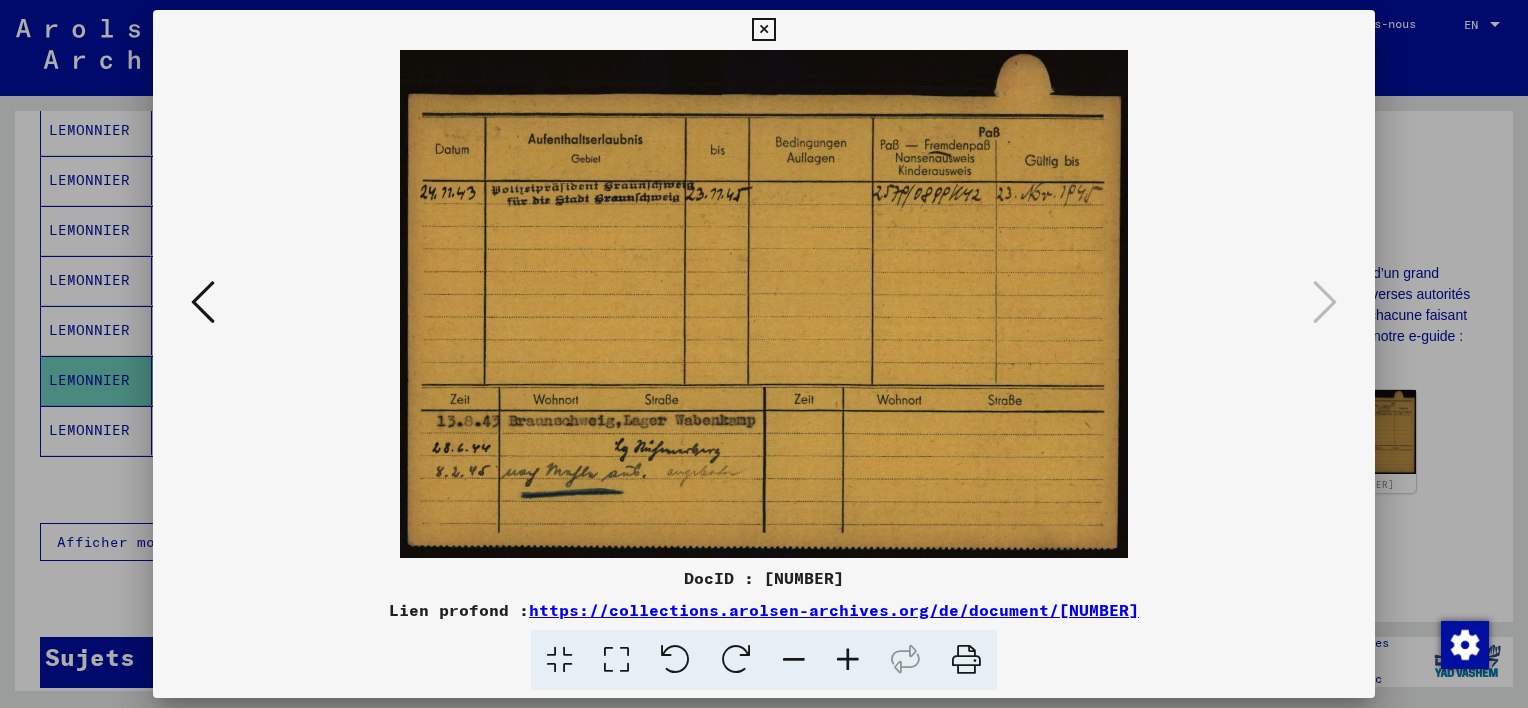 click at bounding box center [203, 302] 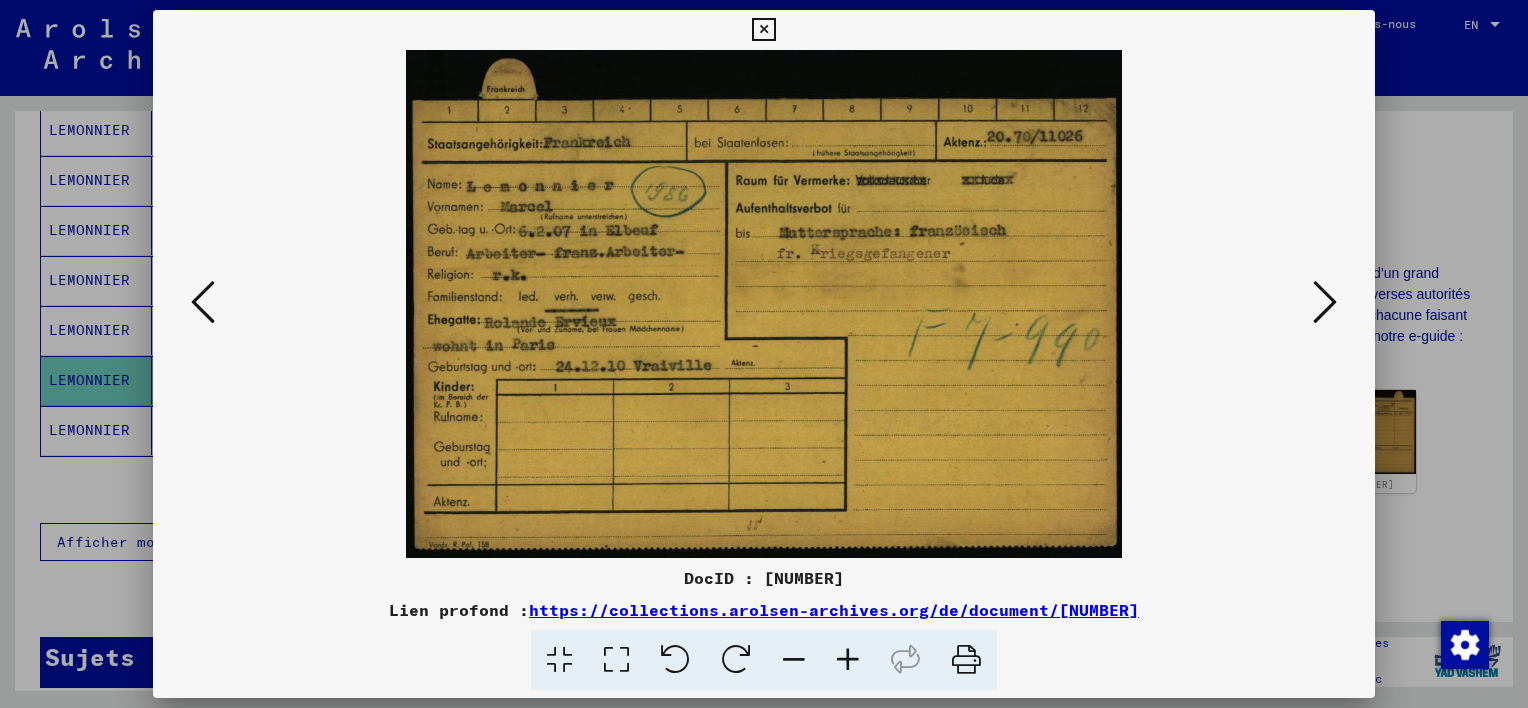 click at bounding box center [203, 302] 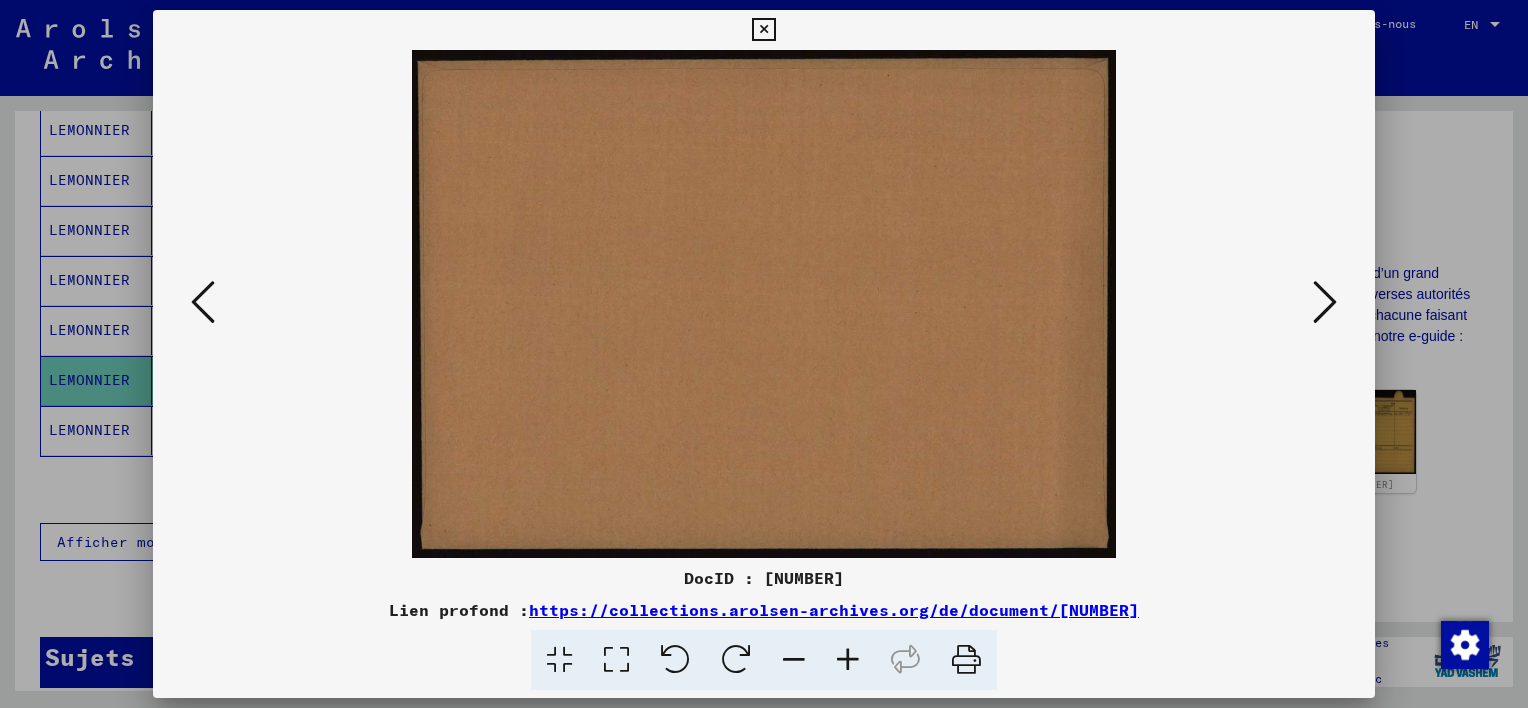 click at bounding box center [203, 302] 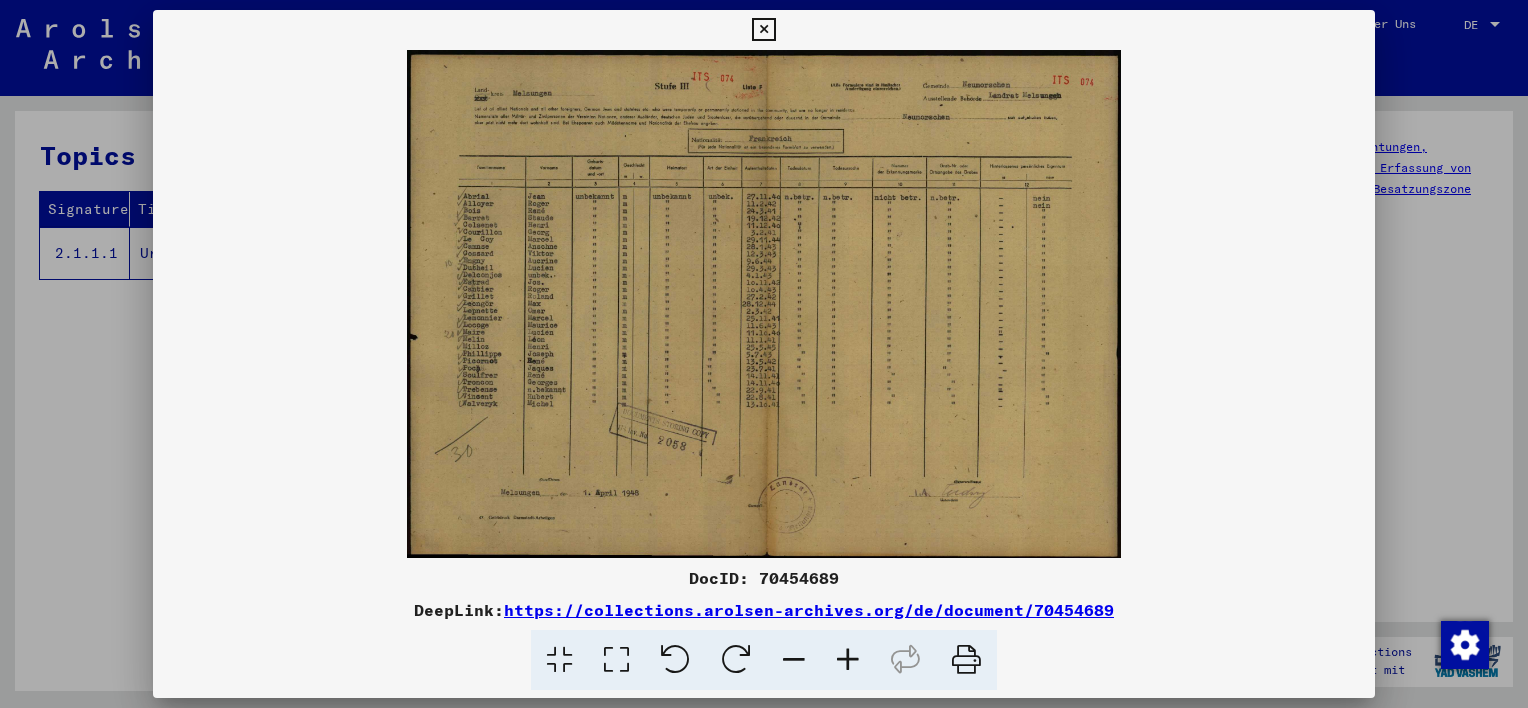 scroll, scrollTop: 0, scrollLeft: 0, axis: both 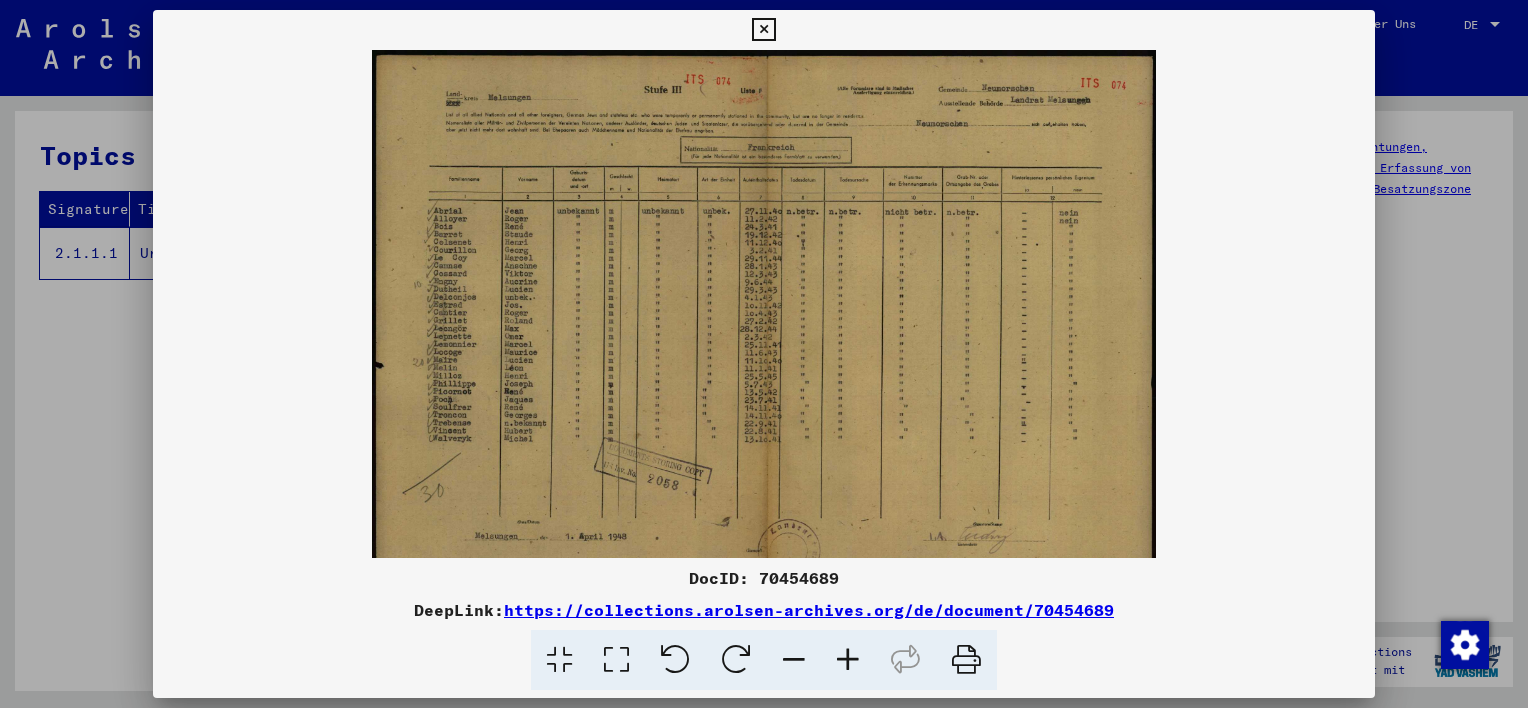 click at bounding box center (848, 660) 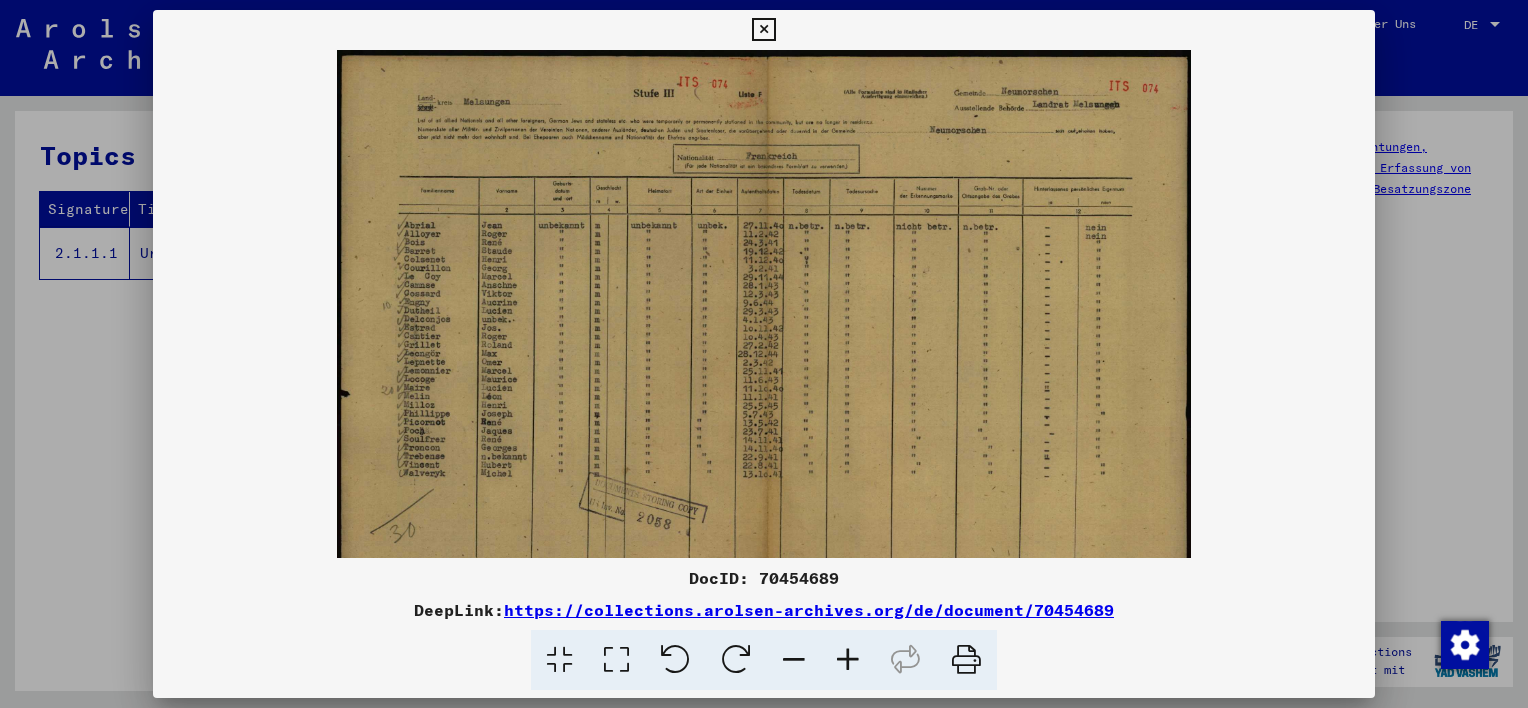 click at bounding box center [848, 660] 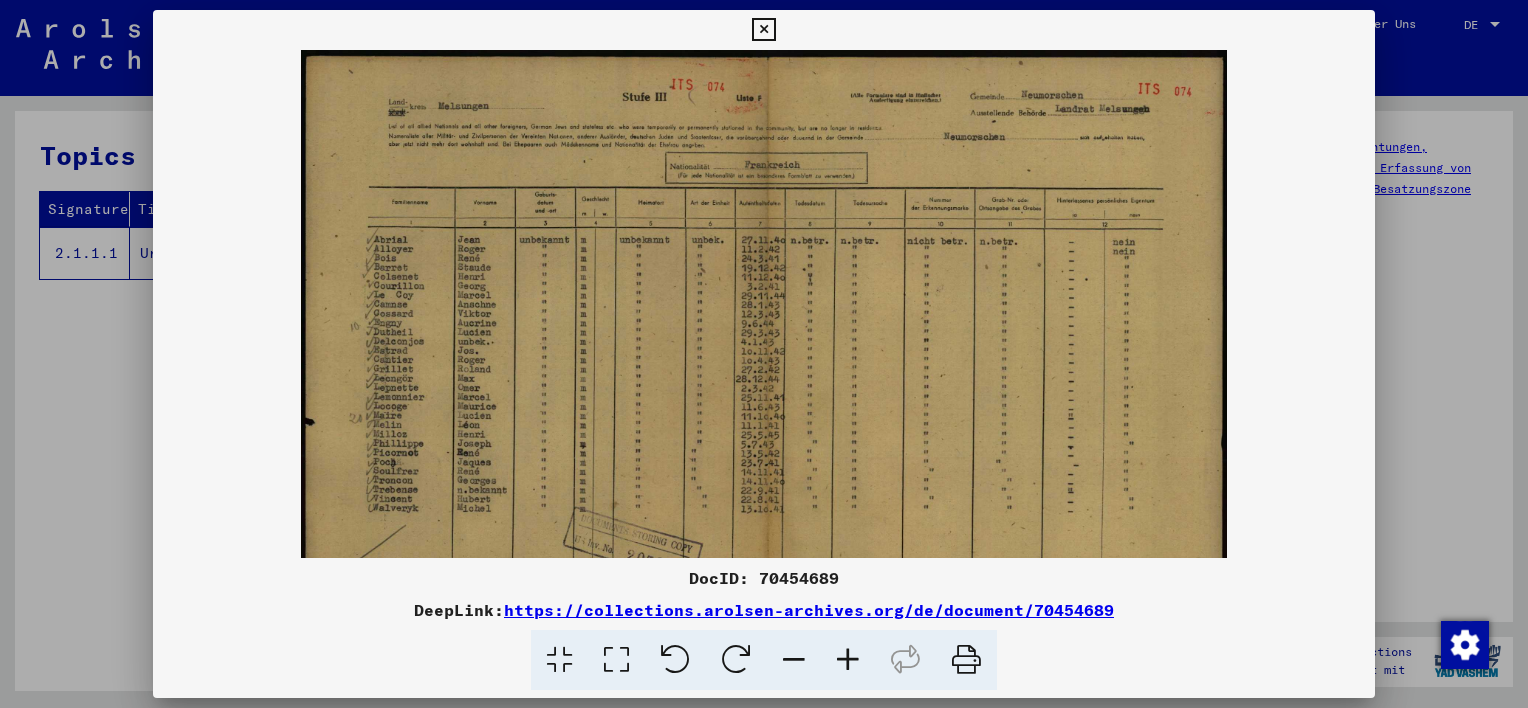 click at bounding box center [848, 660] 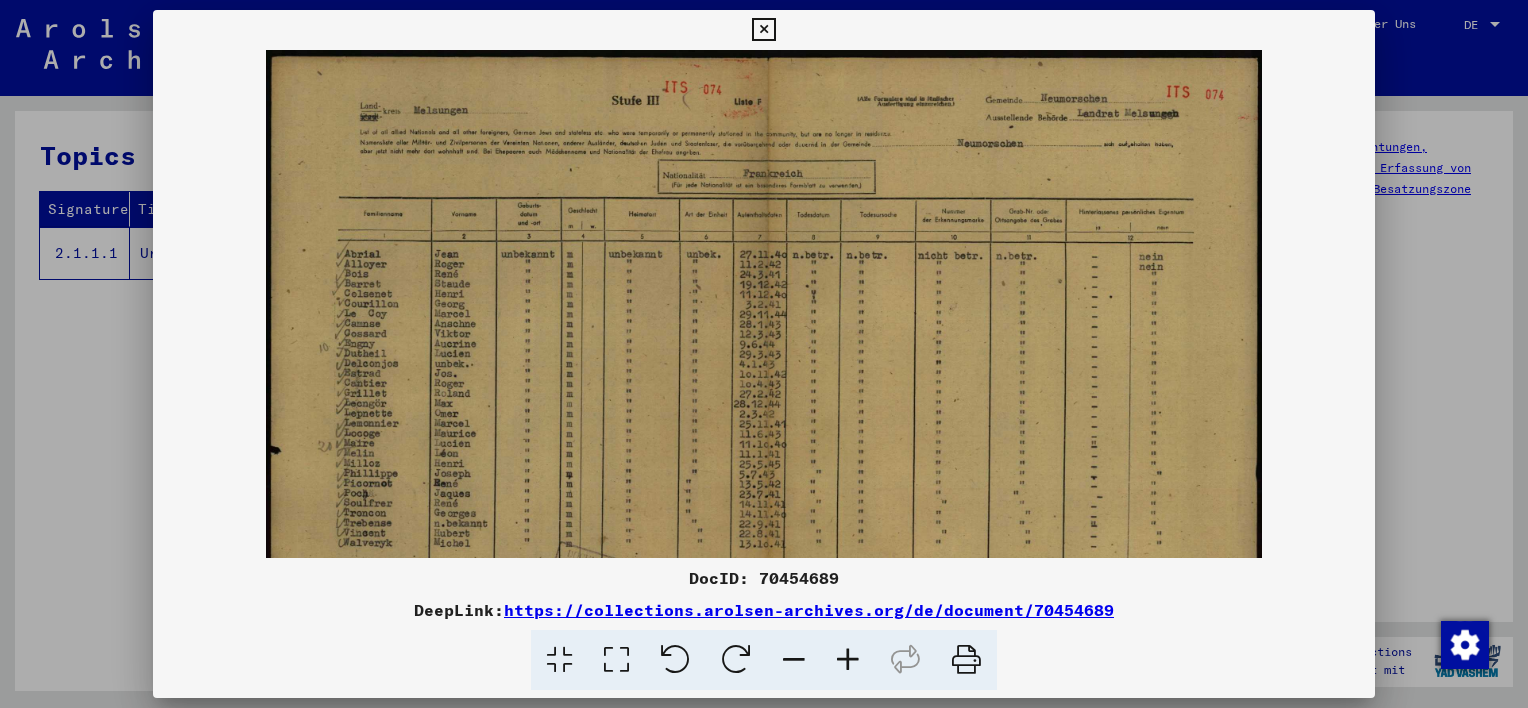 click at bounding box center (848, 660) 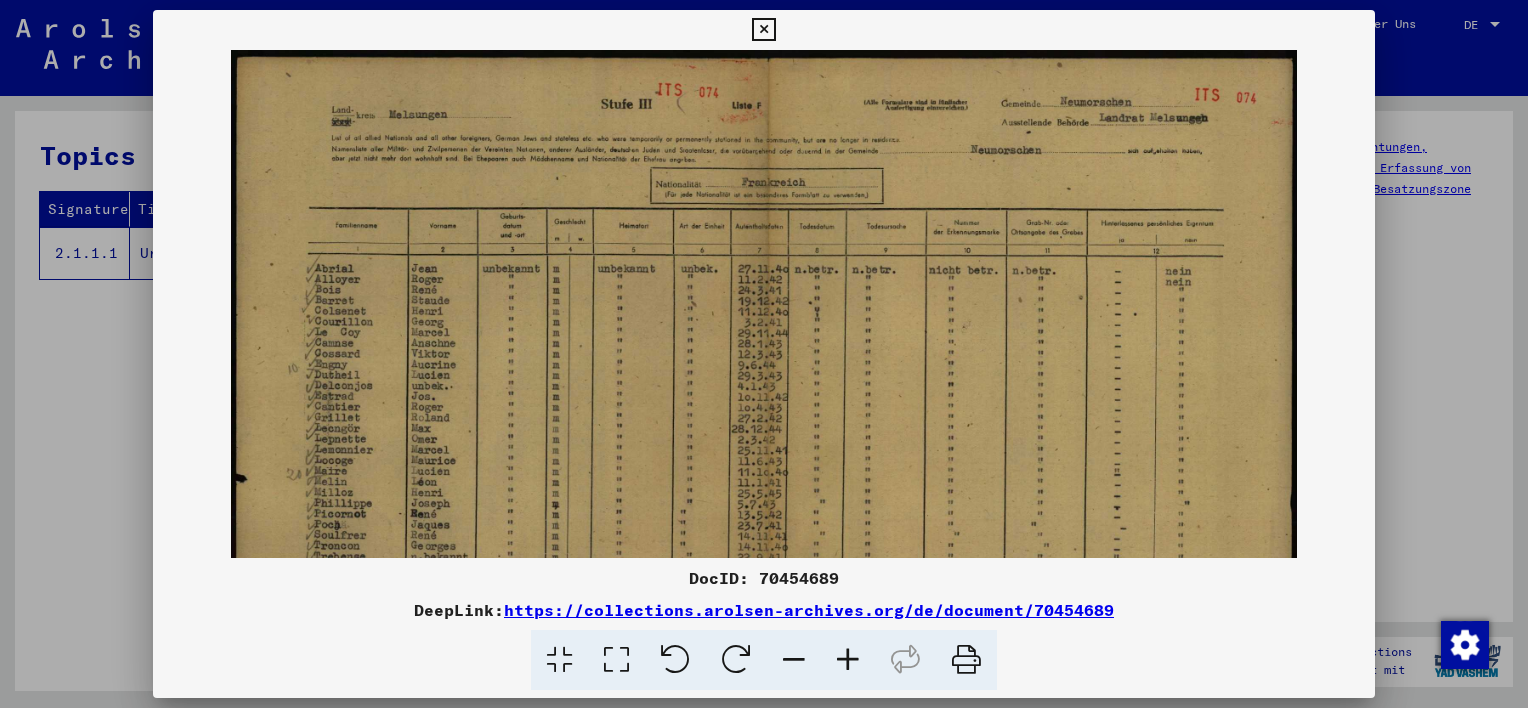 click at bounding box center (848, 660) 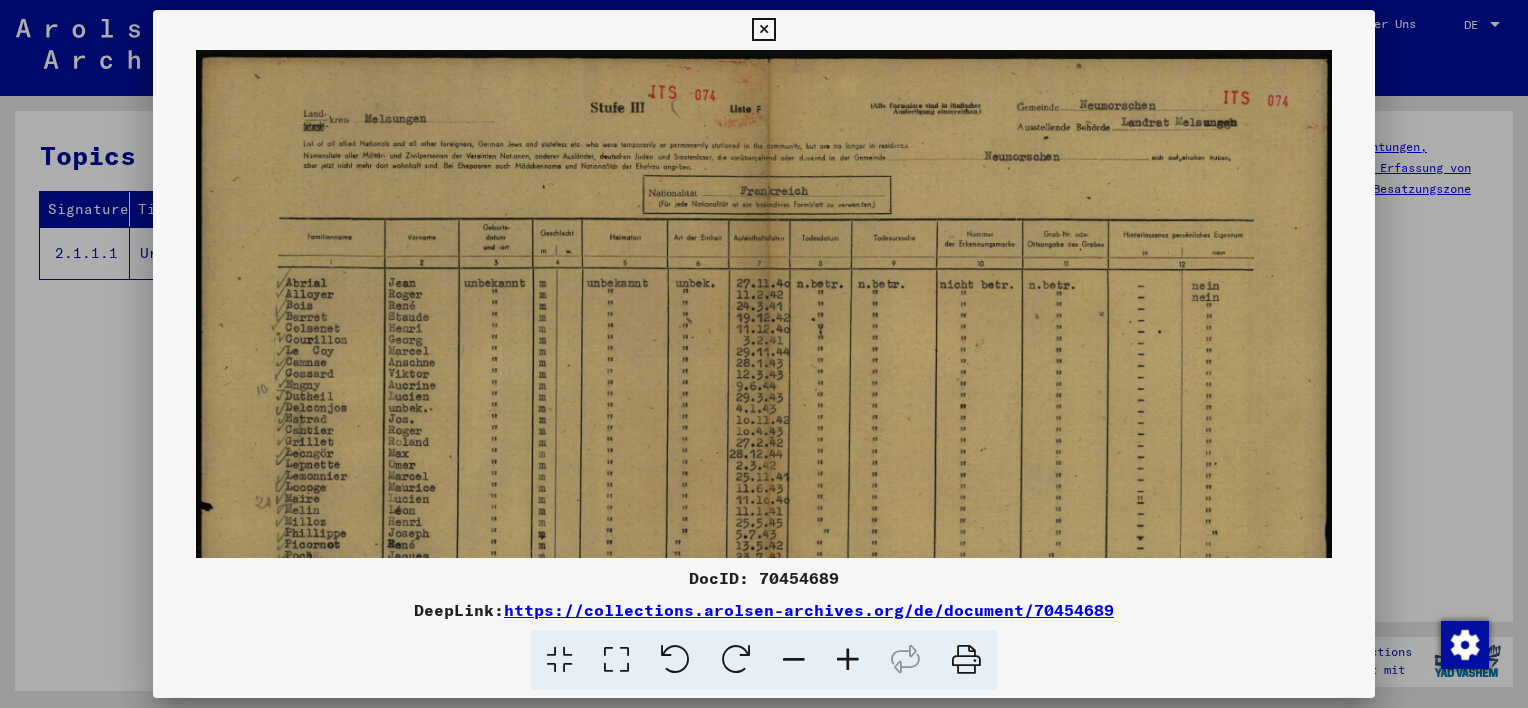 click at bounding box center [848, 660] 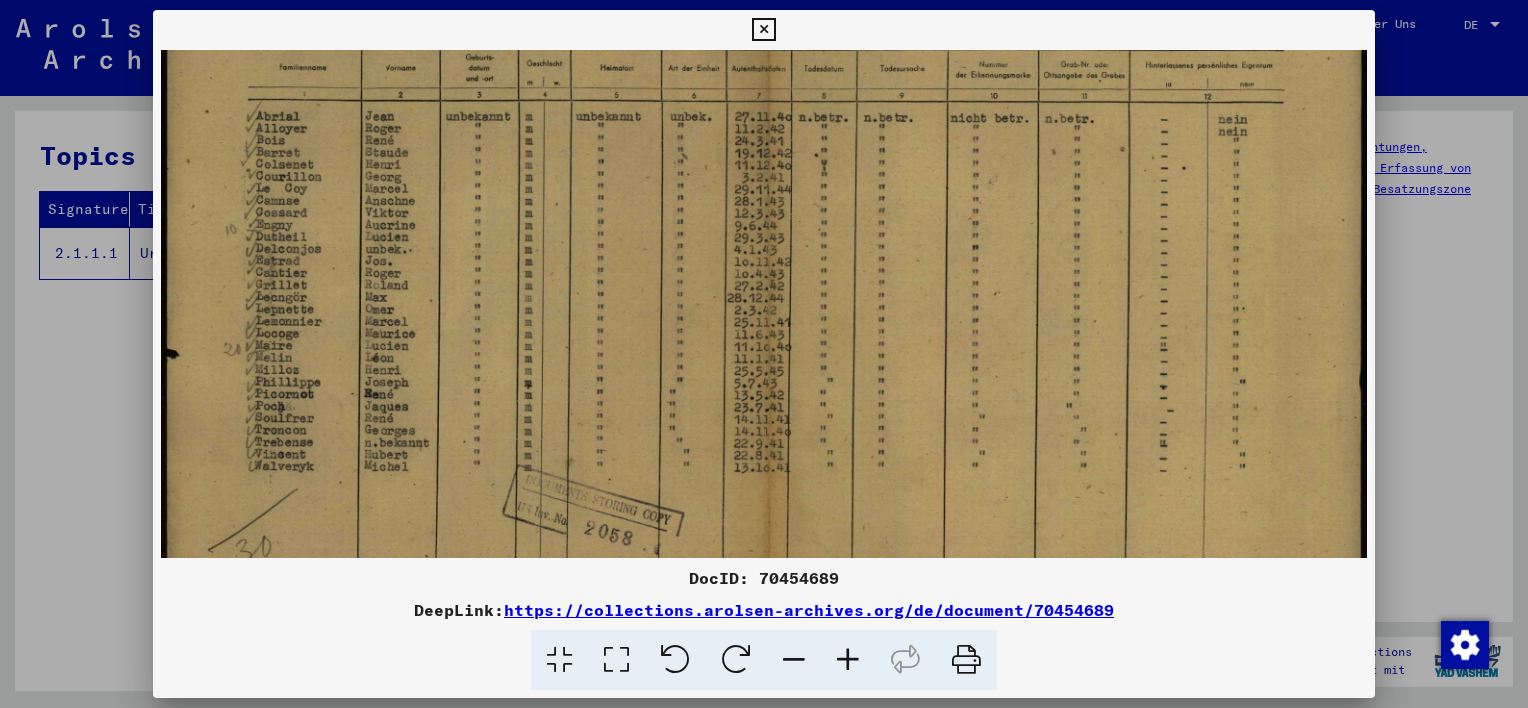 scroll, scrollTop: 180, scrollLeft: 0, axis: vertical 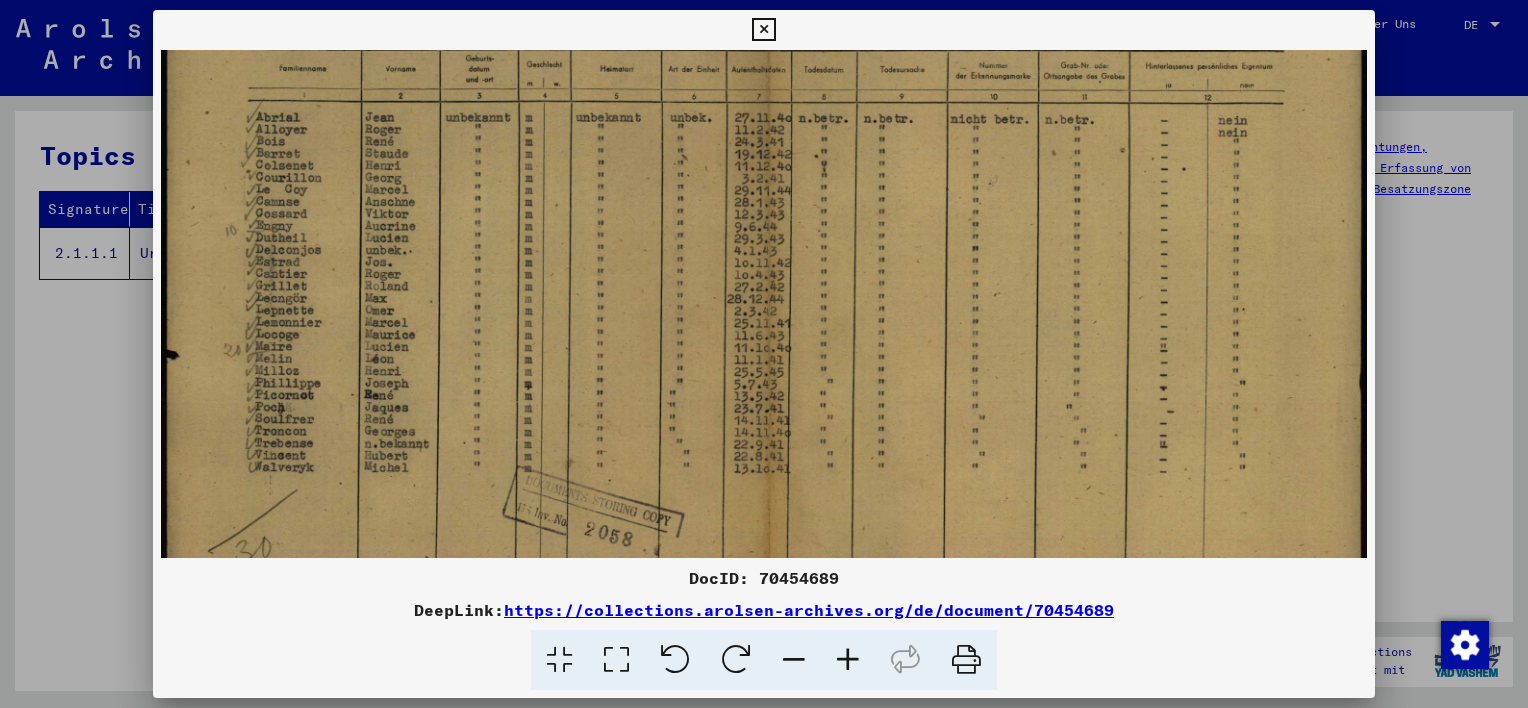 drag, startPoint x: 547, startPoint y: 496, endPoint x: 608, endPoint y: 334, distance: 173.10402 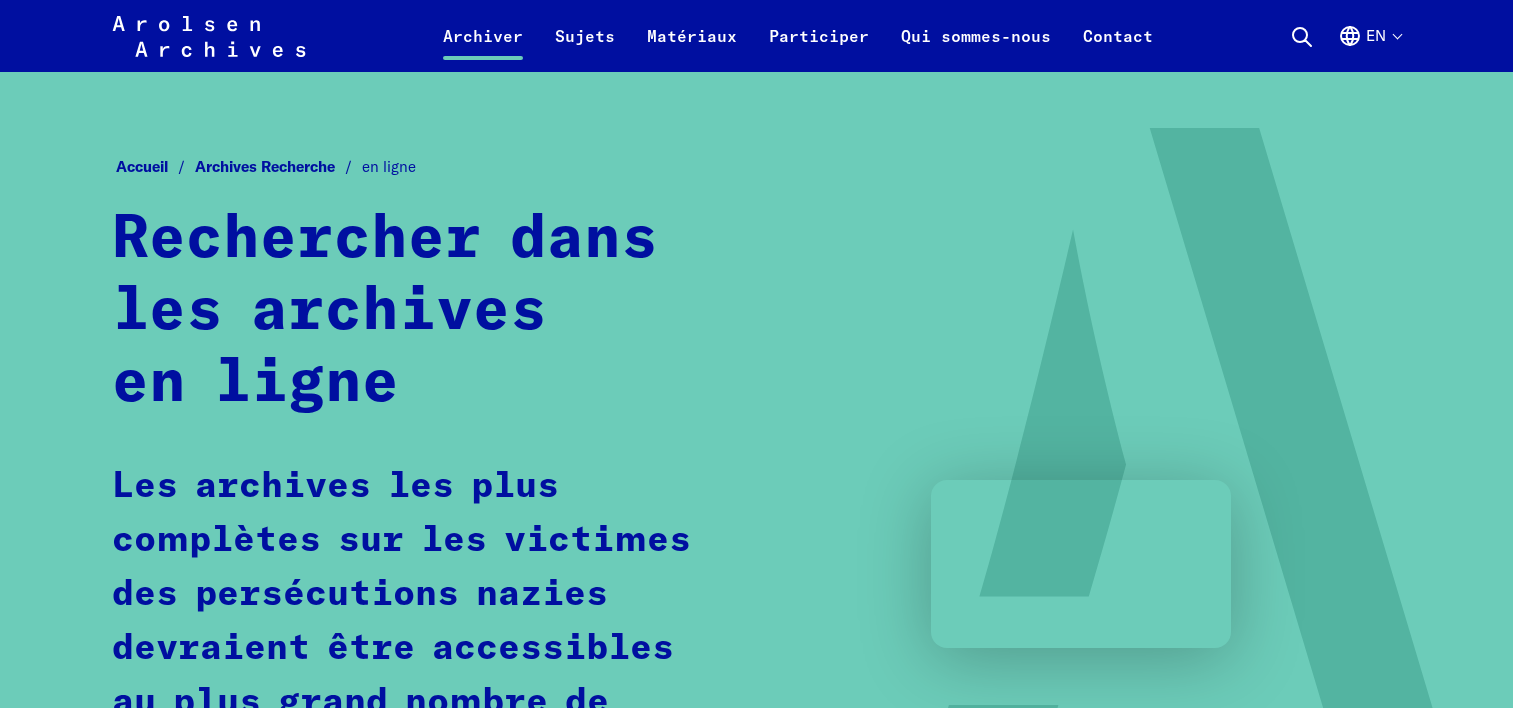 scroll, scrollTop: 2006, scrollLeft: 0, axis: vertical 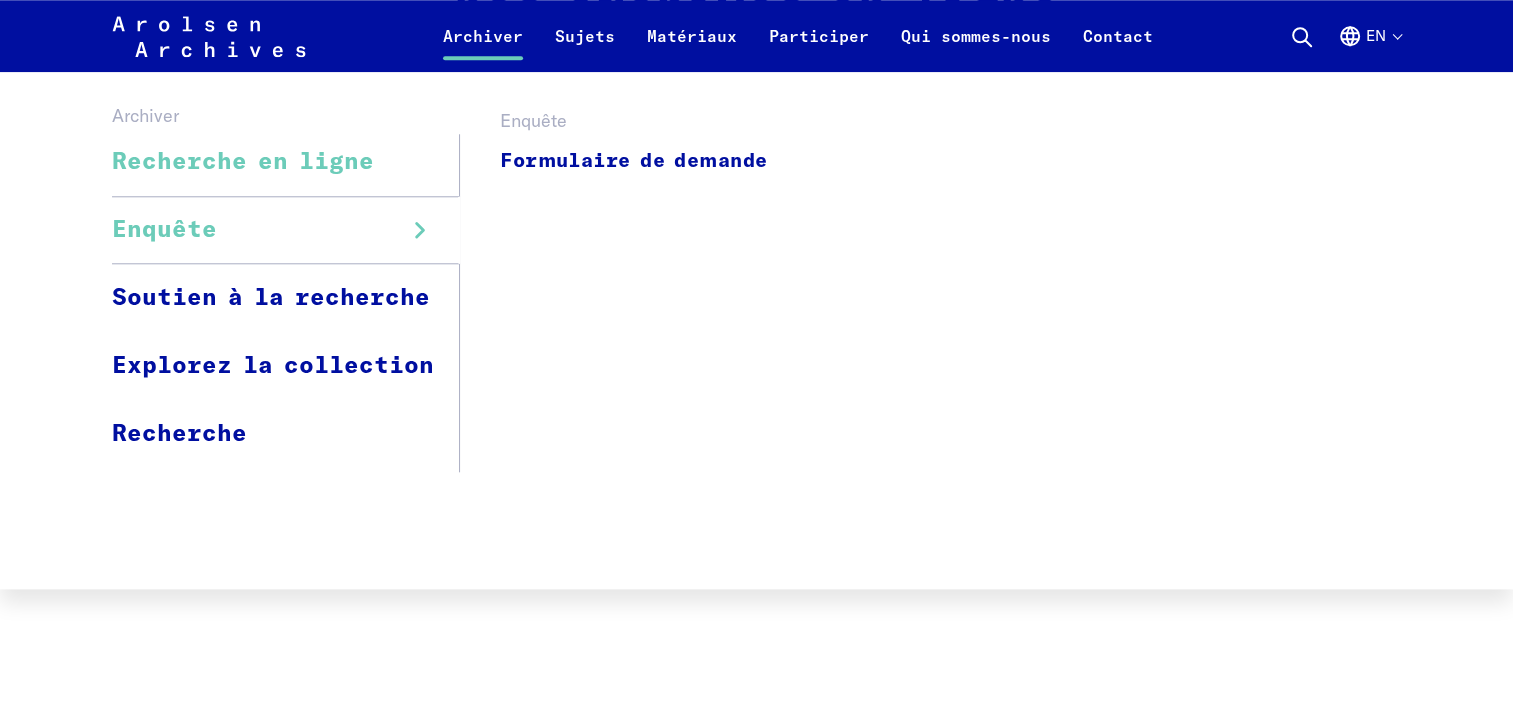 click on "Enquête" at bounding box center (286, 230) 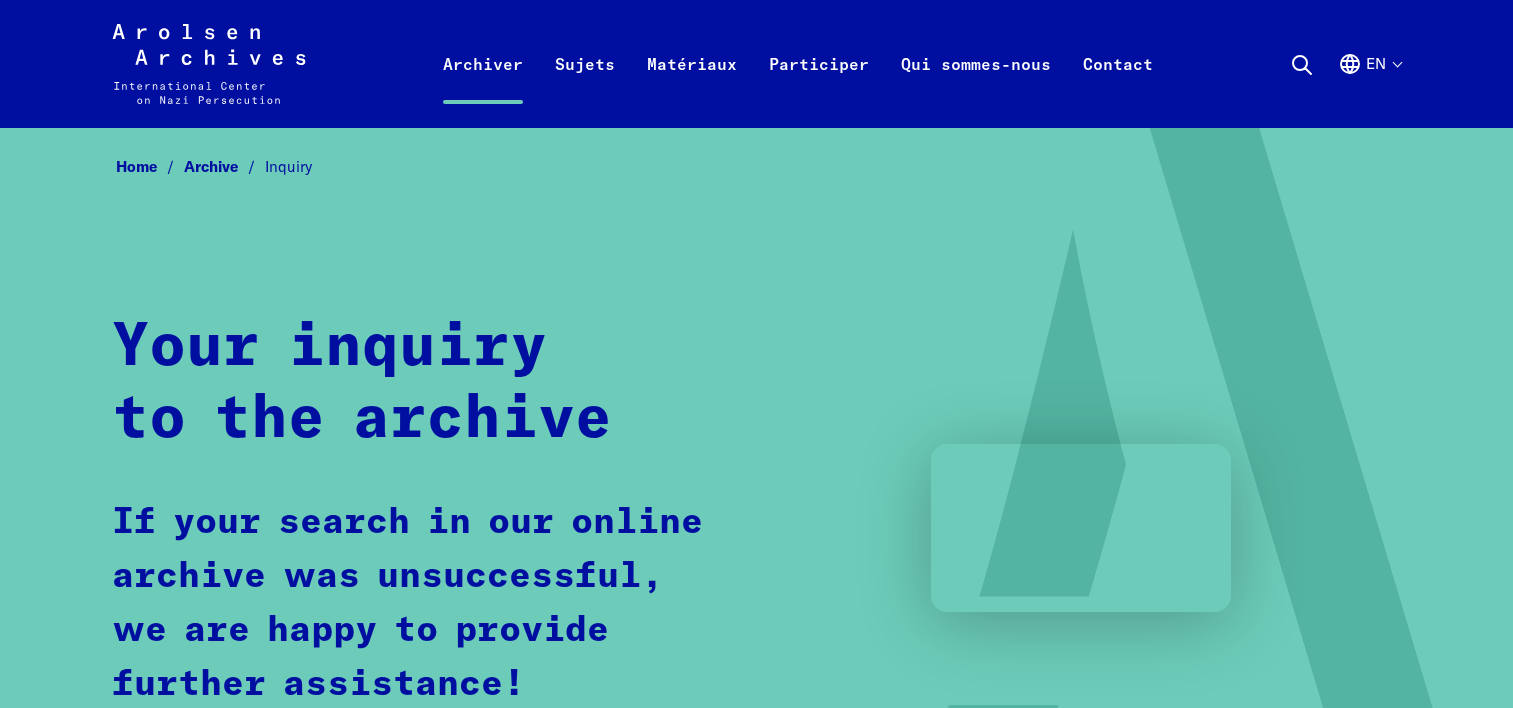 scroll, scrollTop: 0, scrollLeft: 0, axis: both 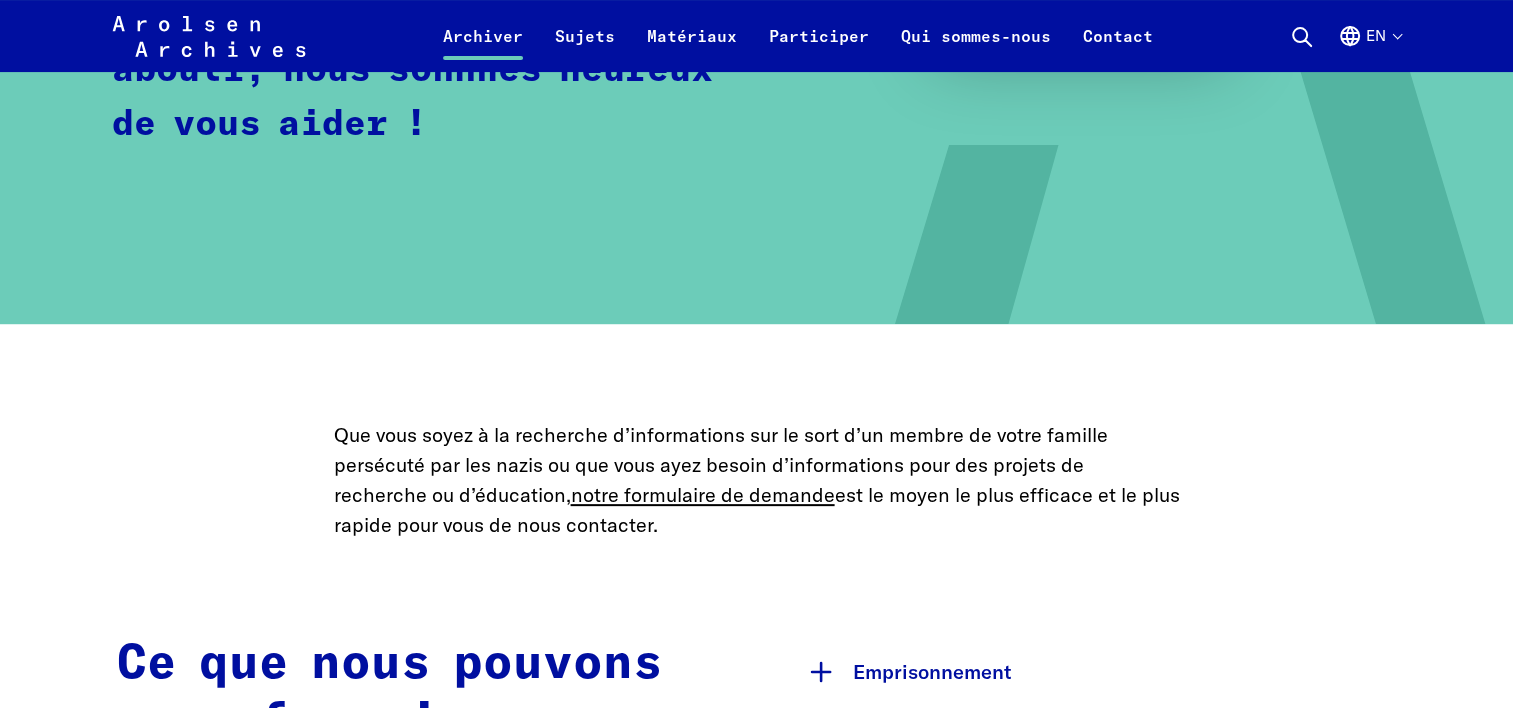 drag, startPoint x: 1519, startPoint y: 696, endPoint x: 1478, endPoint y: 141, distance: 556.5123 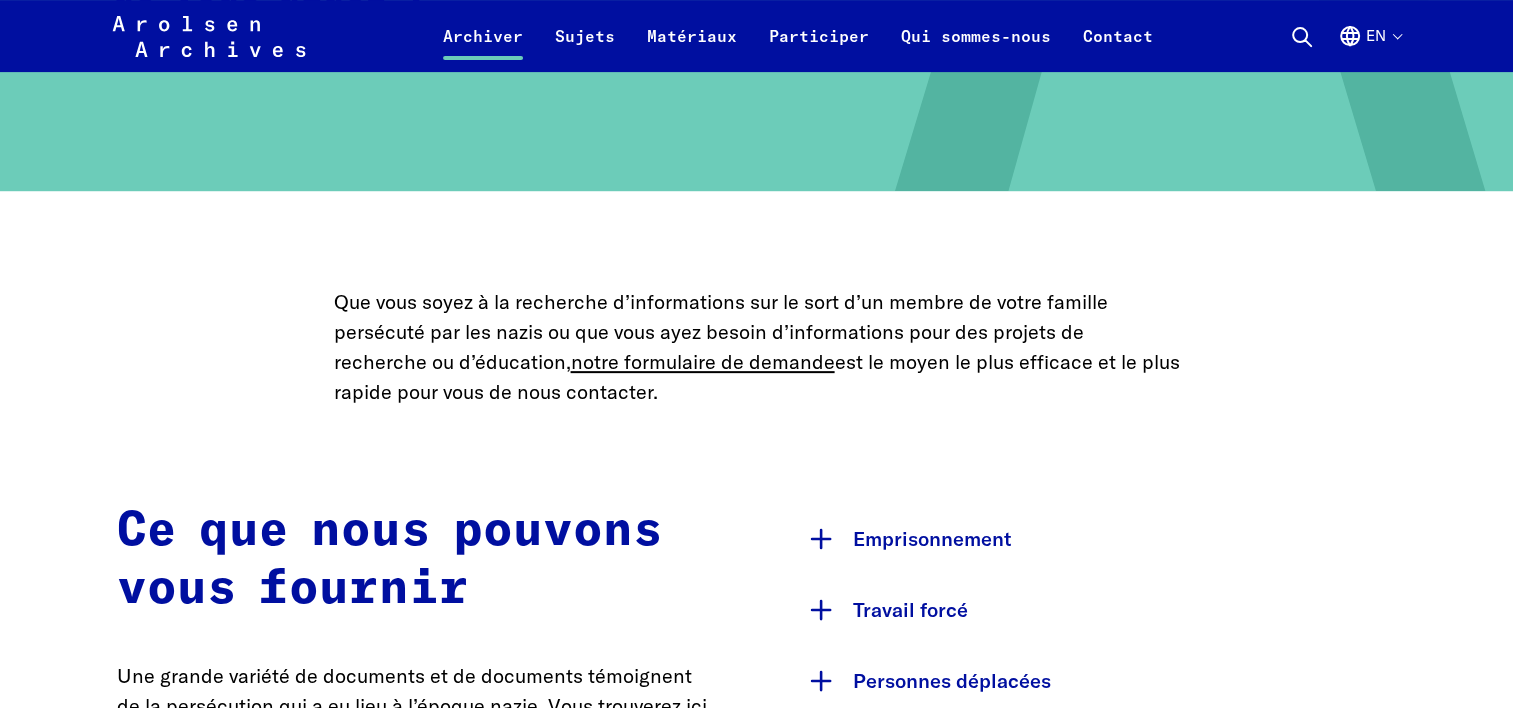 scroll, scrollTop: 706, scrollLeft: 0, axis: vertical 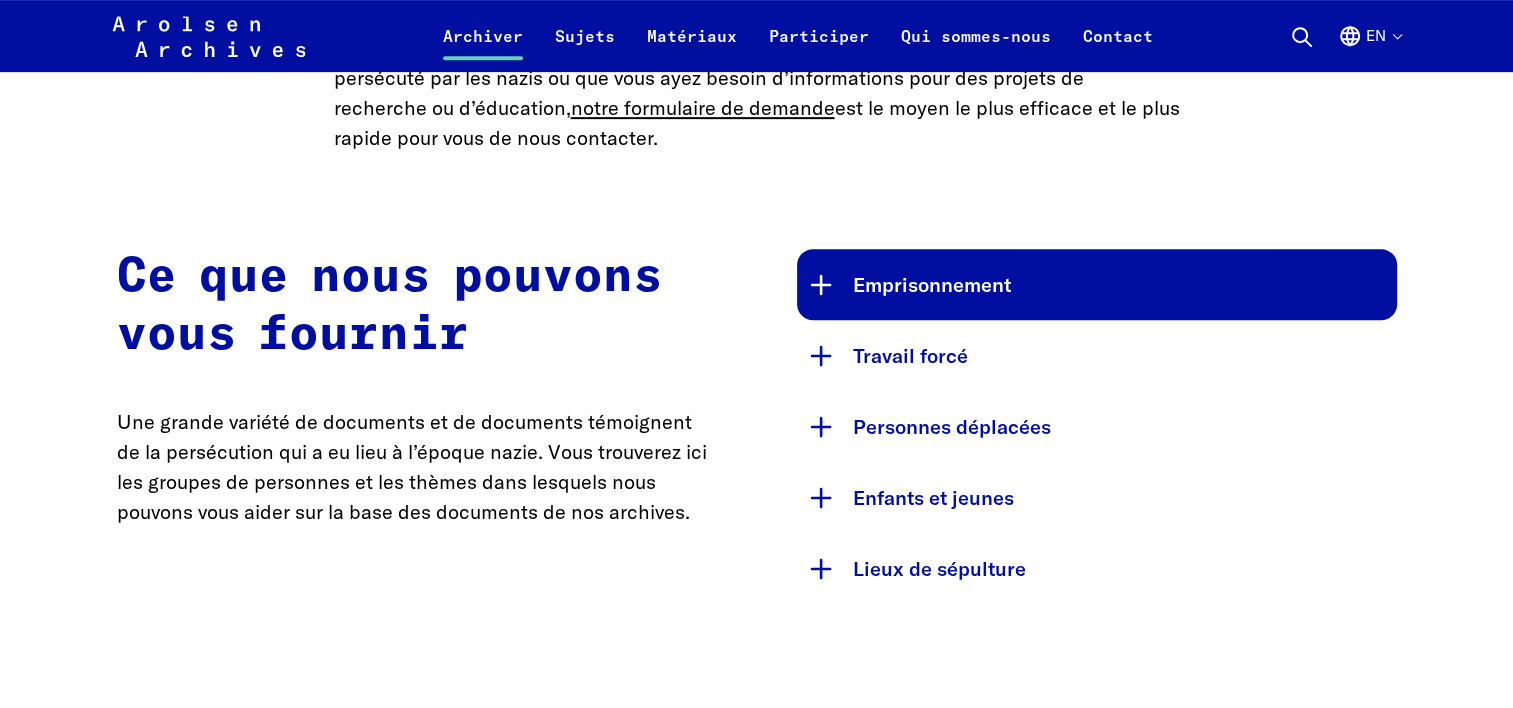 click on "Emprisonnement" at bounding box center (1121, 284) 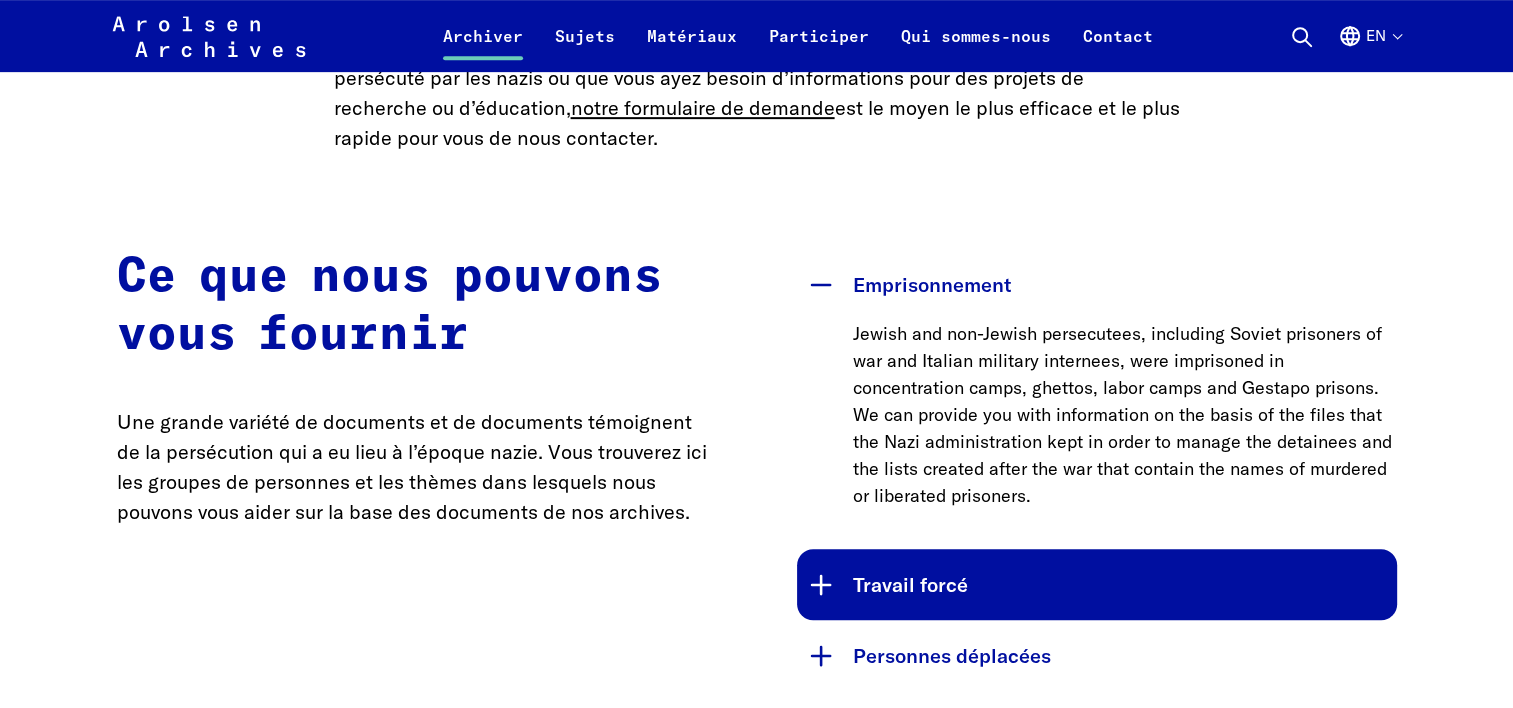 click on "Travail forcé" at bounding box center (1097, 584) 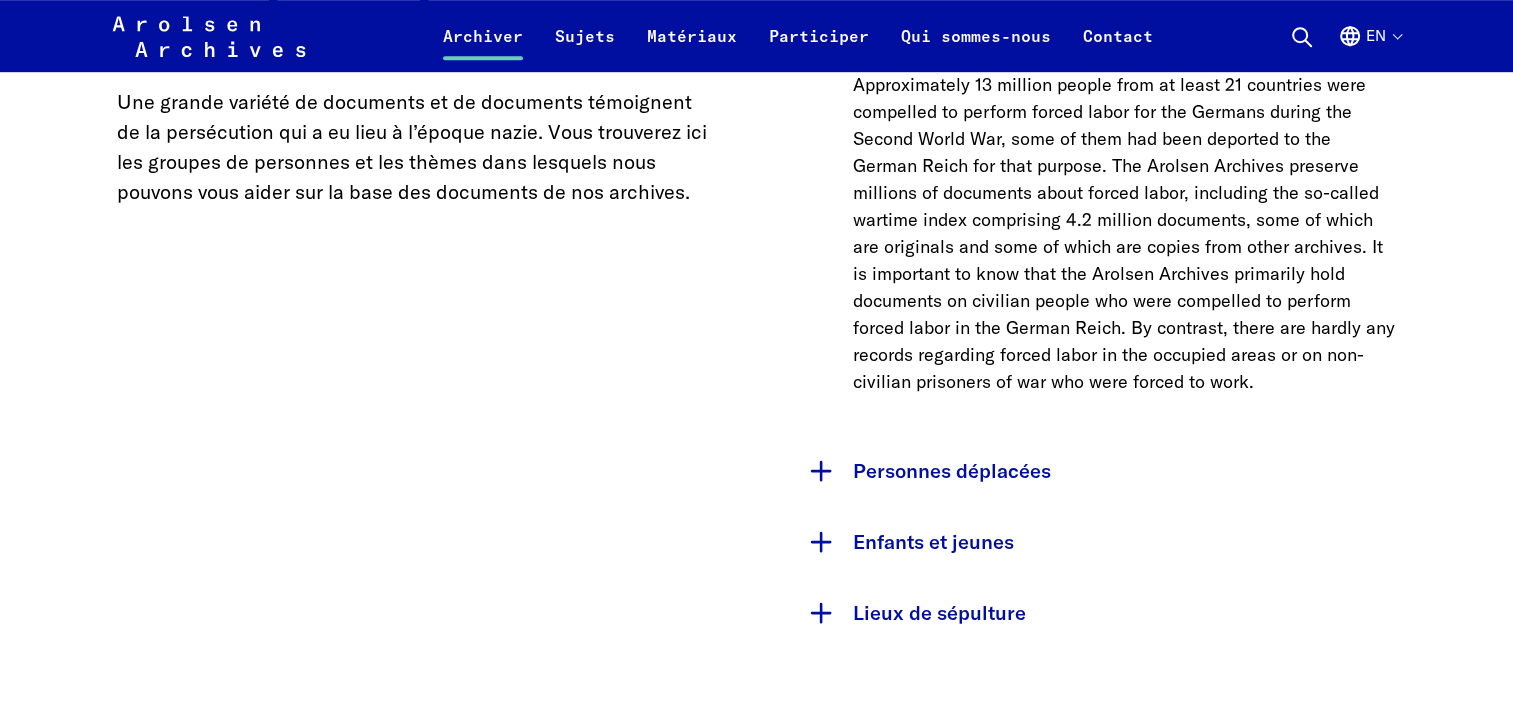 scroll, scrollTop: 1333, scrollLeft: 0, axis: vertical 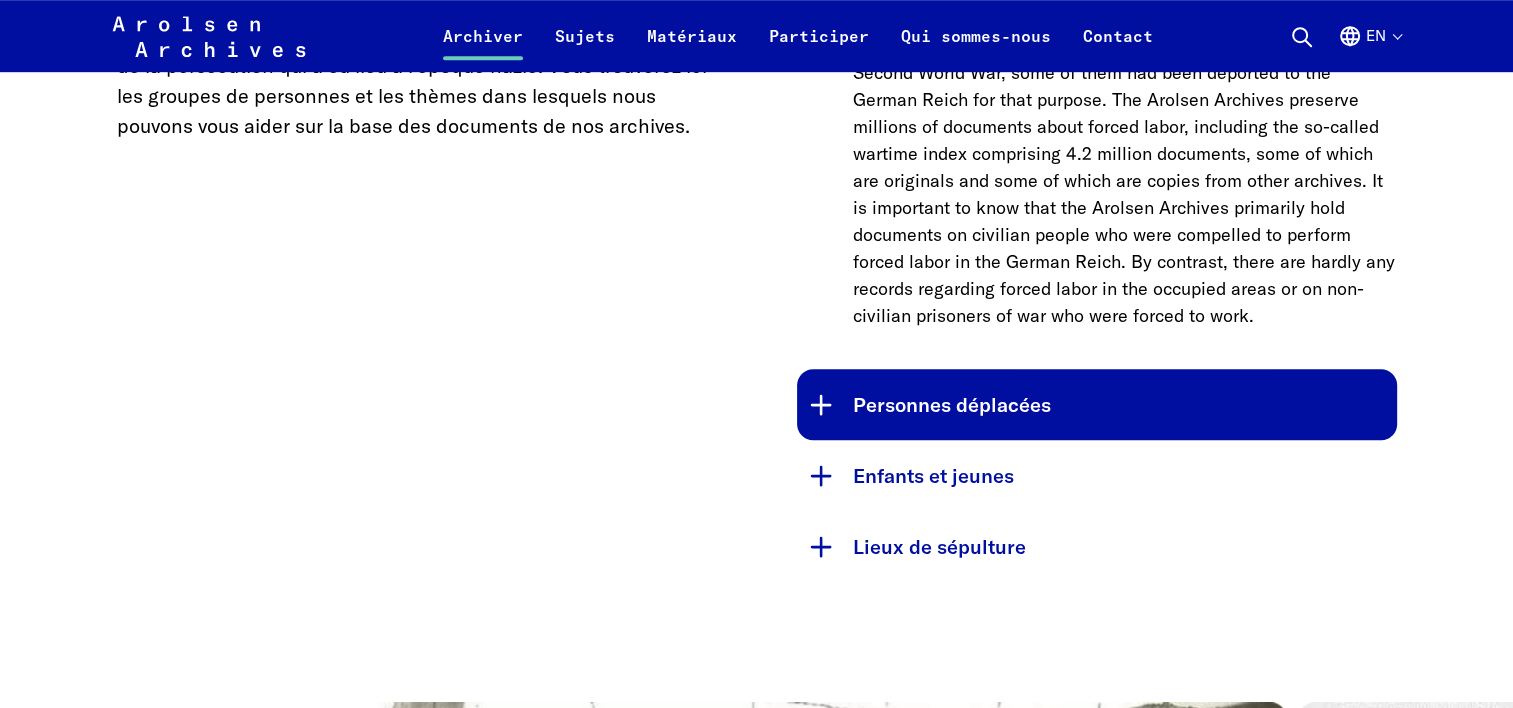 click on "Personnes déplacées" at bounding box center [1097, 404] 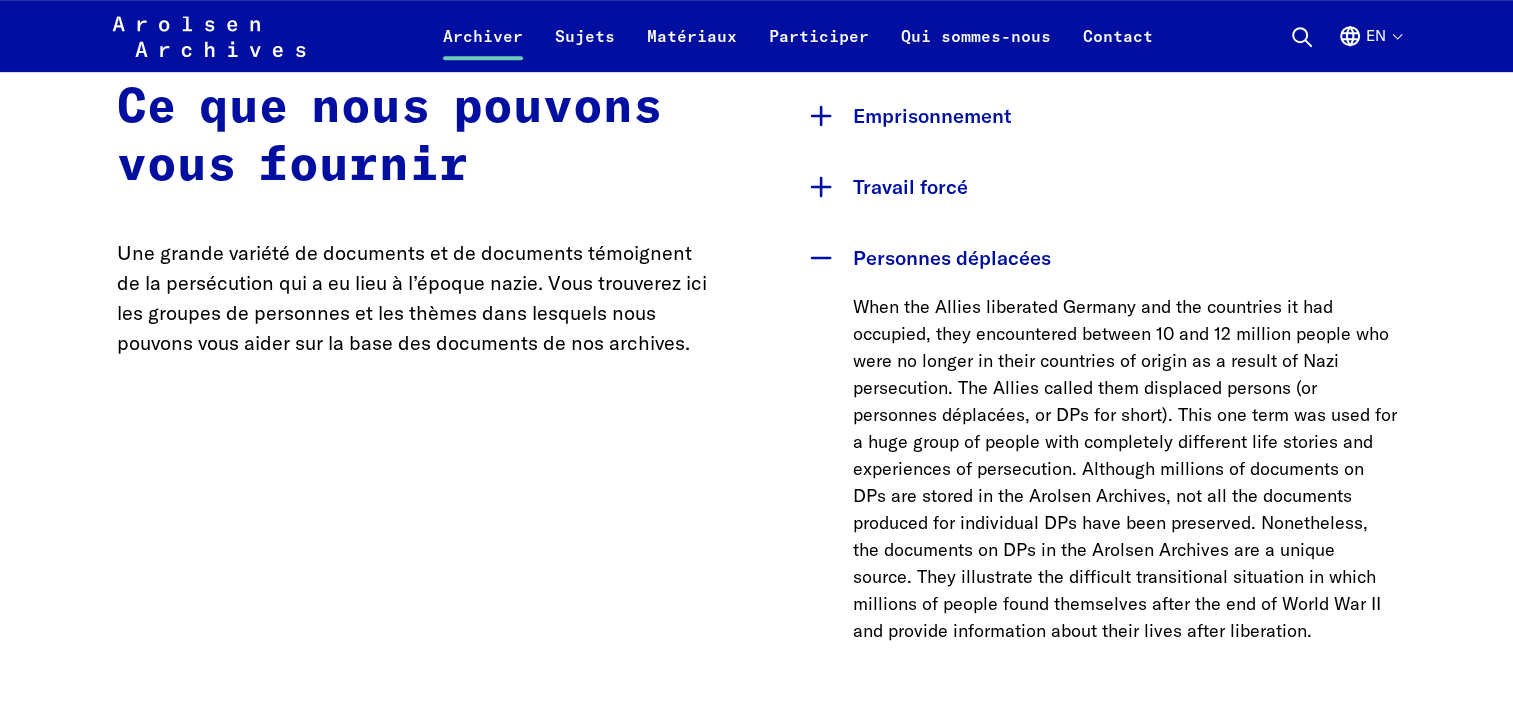 scroll, scrollTop: 1126, scrollLeft: 0, axis: vertical 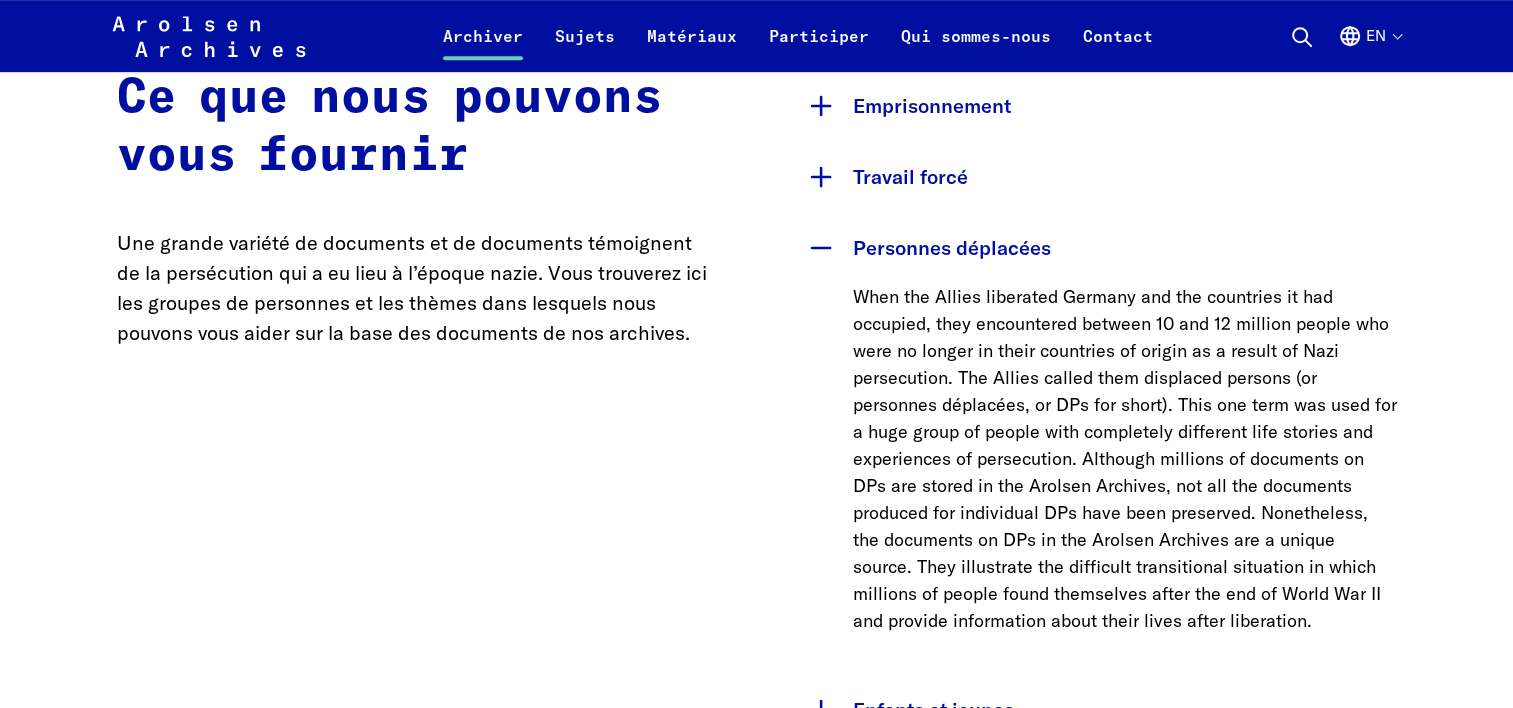 click on "Personnes déplacées" at bounding box center (1097, 247) 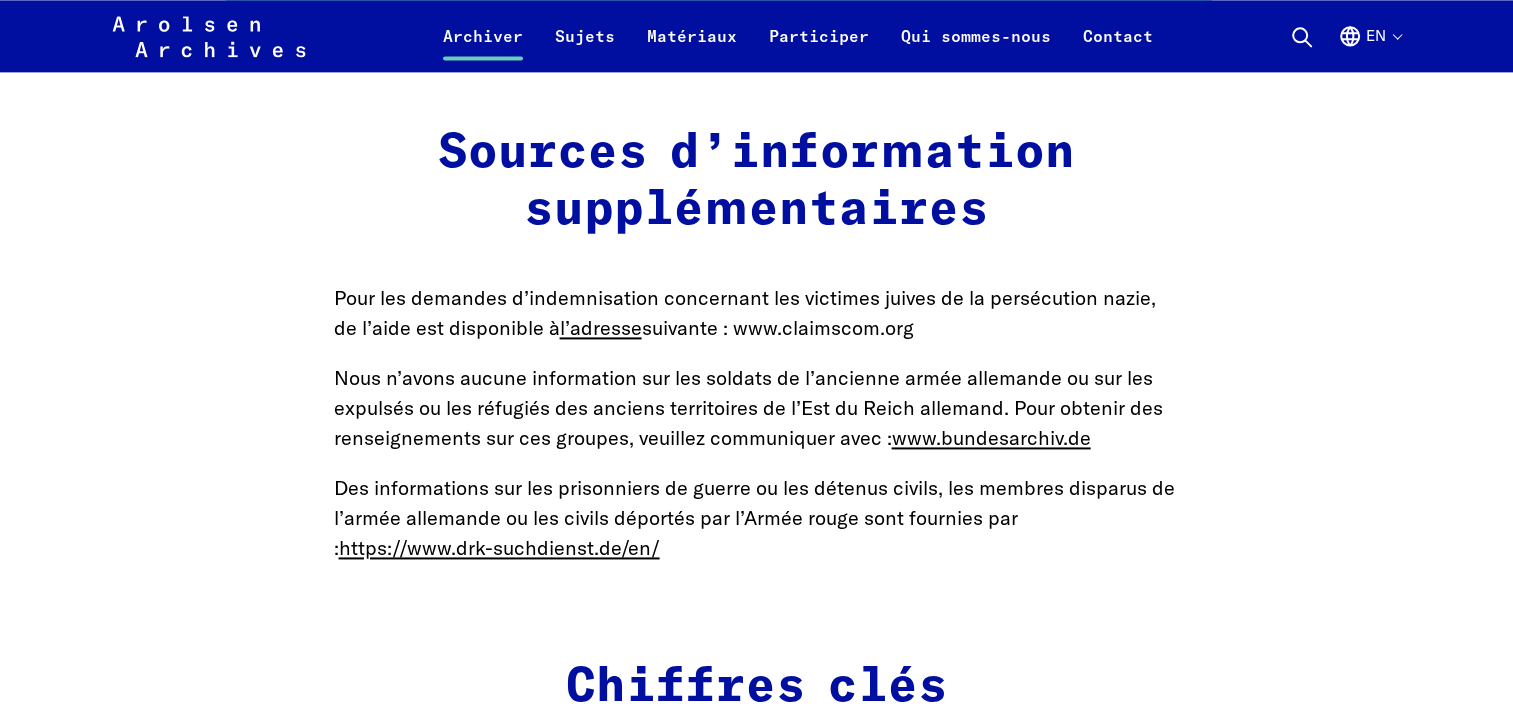 scroll, scrollTop: 2802, scrollLeft: 0, axis: vertical 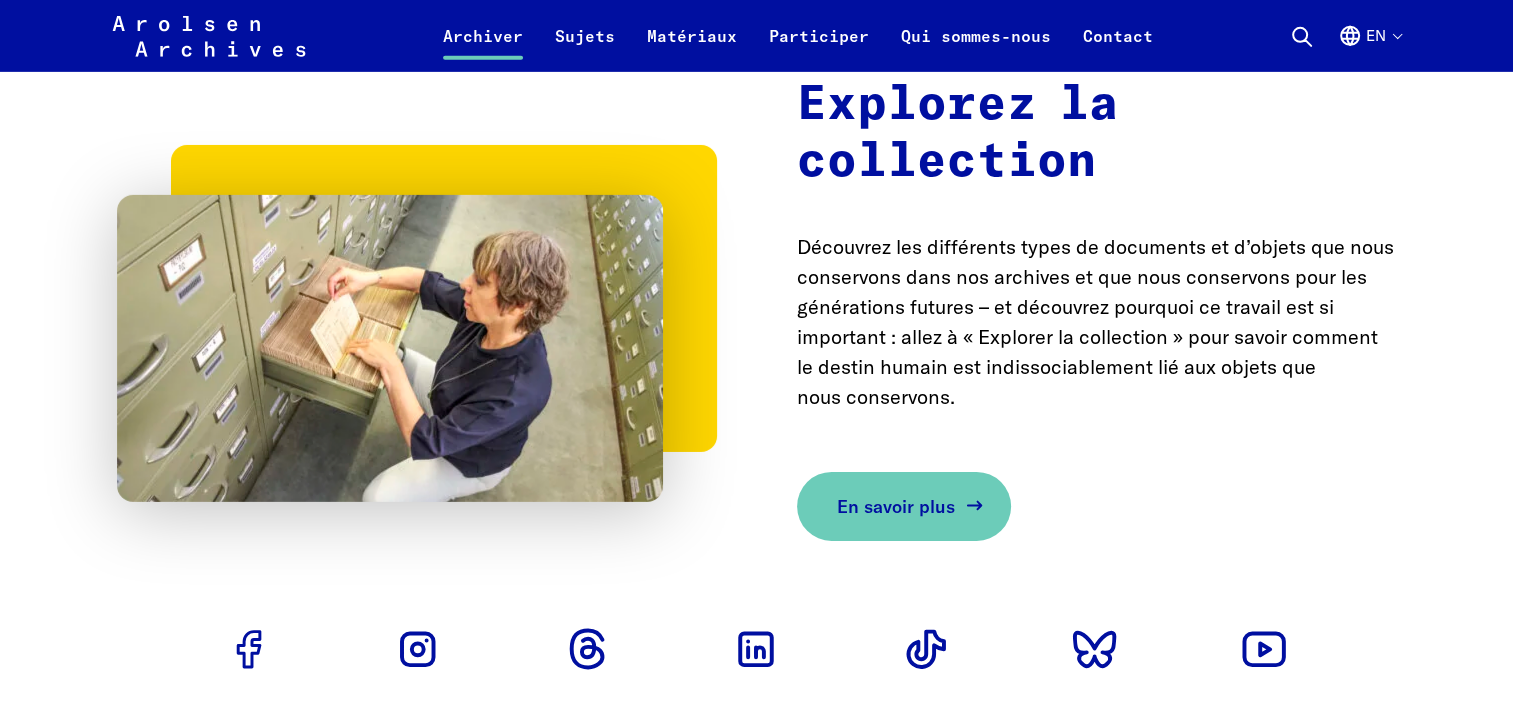 click on "En savoir plus" at bounding box center (896, 506) 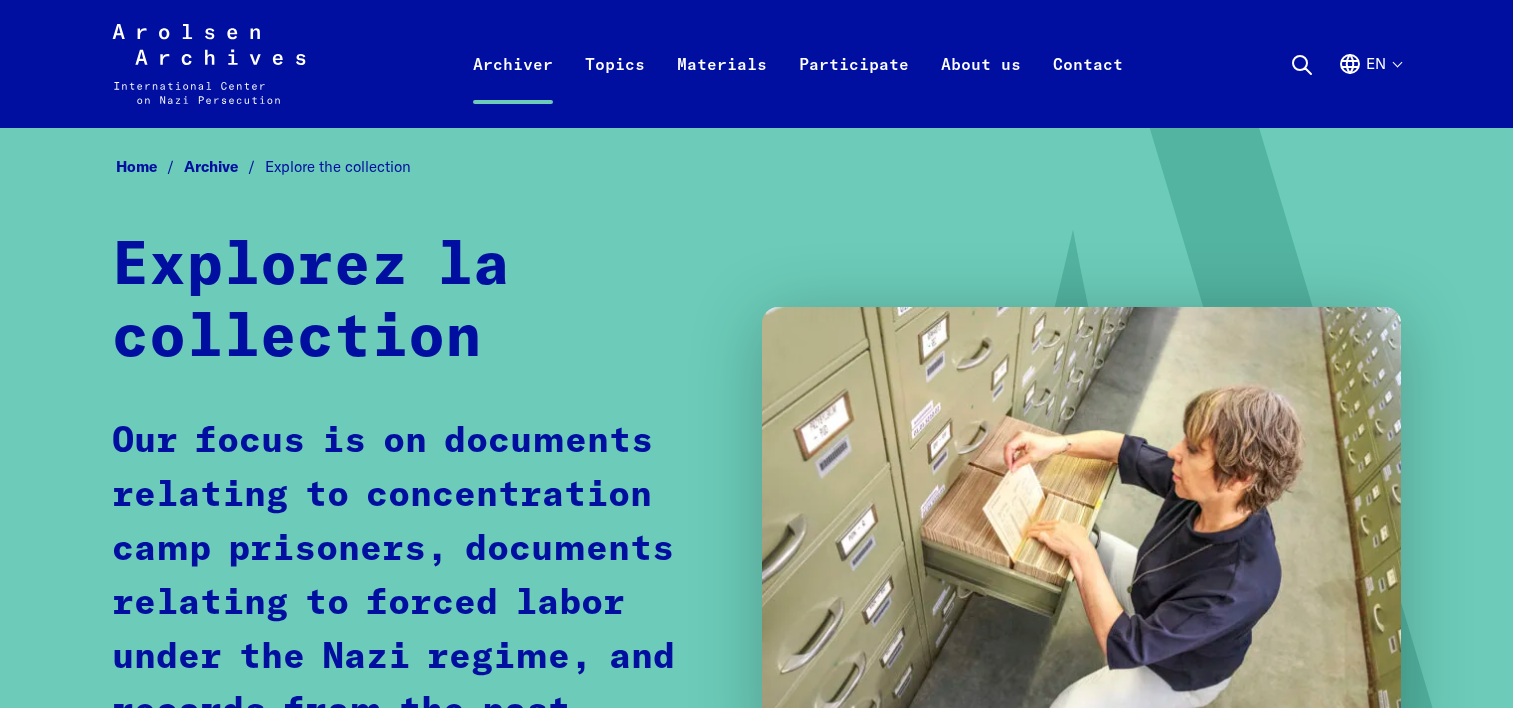 scroll, scrollTop: 0, scrollLeft: 0, axis: both 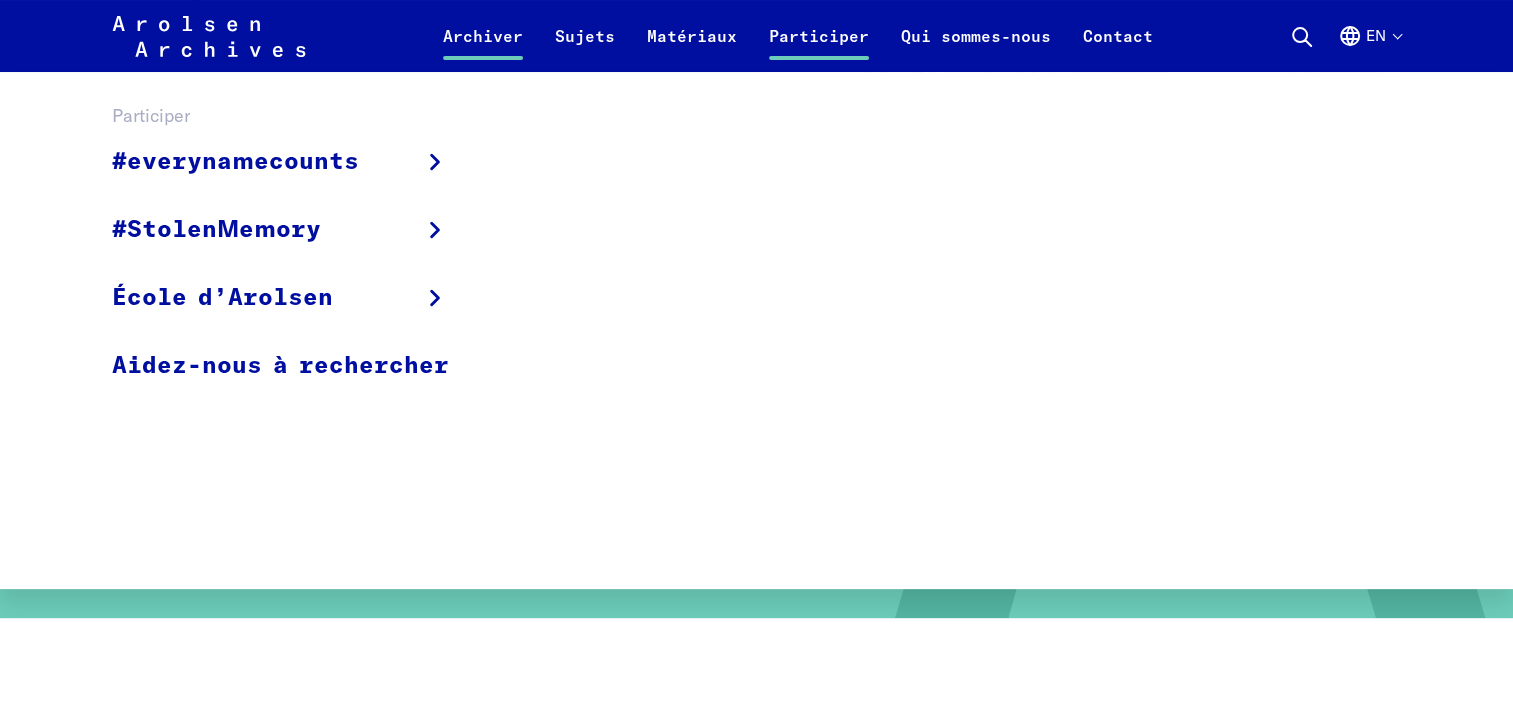 click on "Participer" at bounding box center [819, 48] 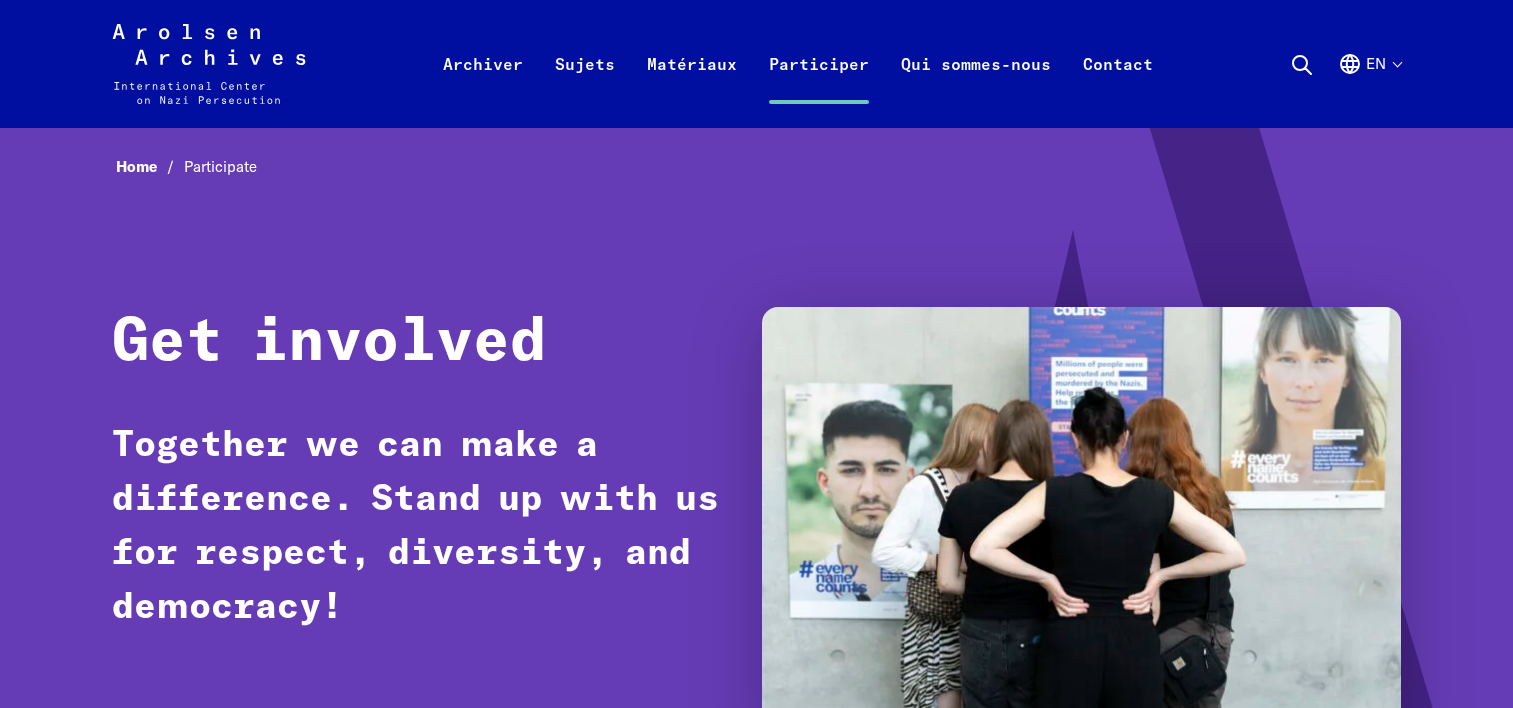 scroll, scrollTop: 0, scrollLeft: 0, axis: both 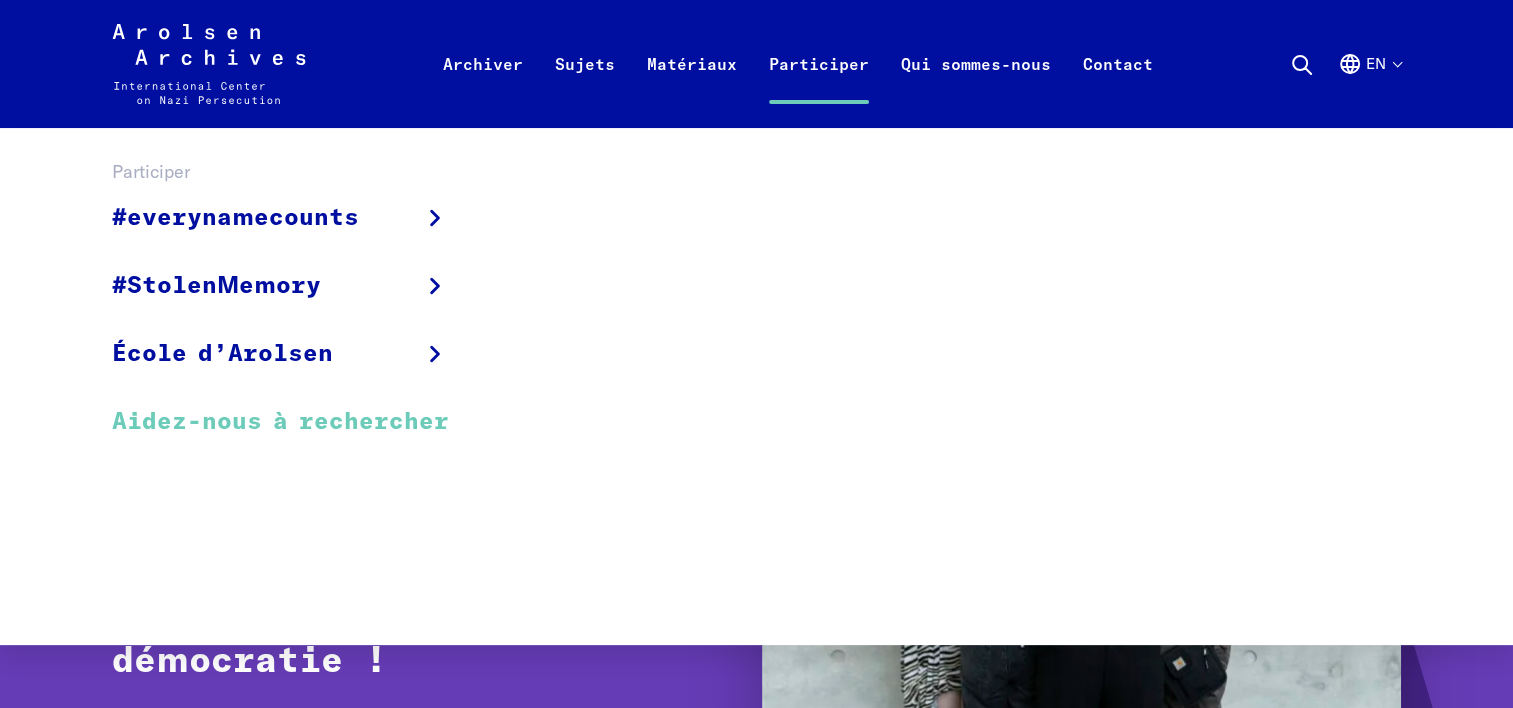 click on "Aidez-nous à rechercher" at bounding box center [293, 421] 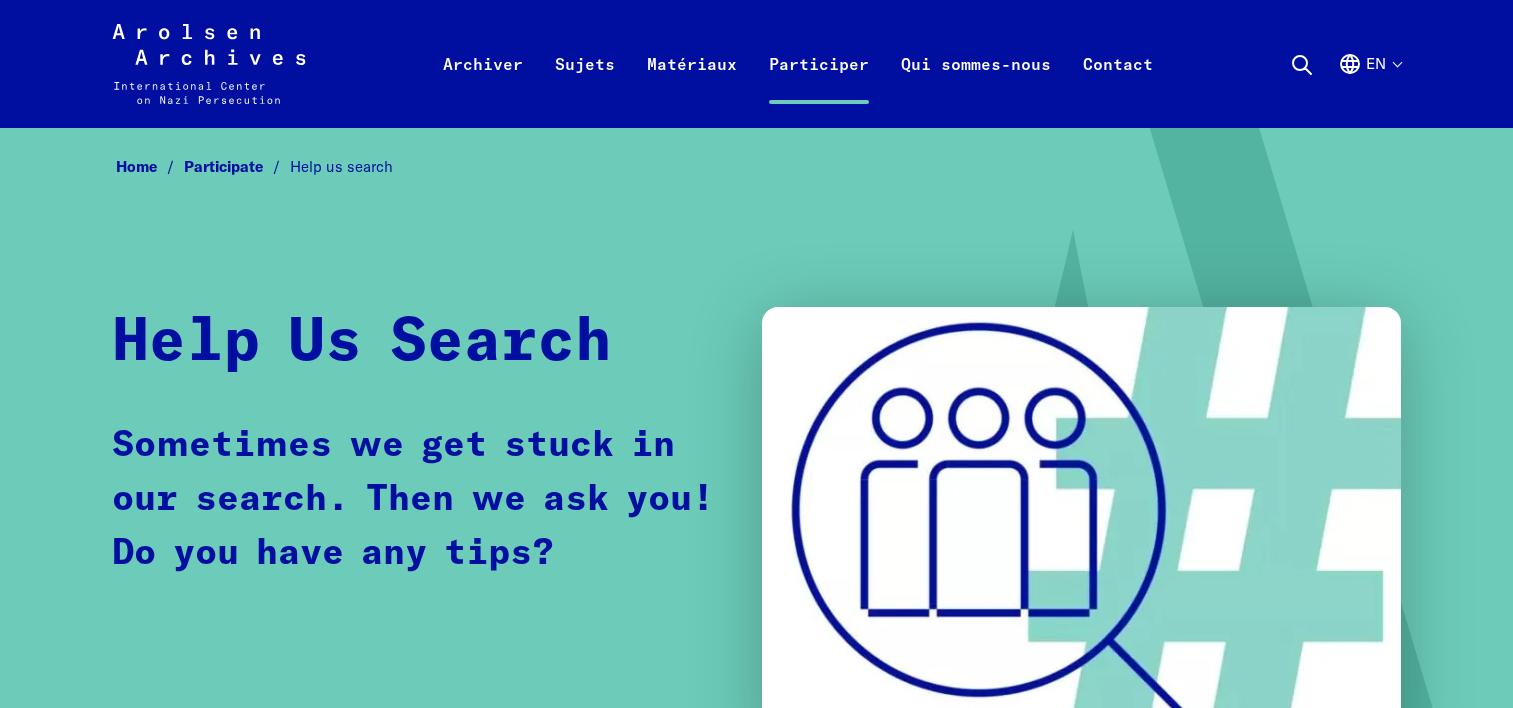 scroll, scrollTop: 0, scrollLeft: 0, axis: both 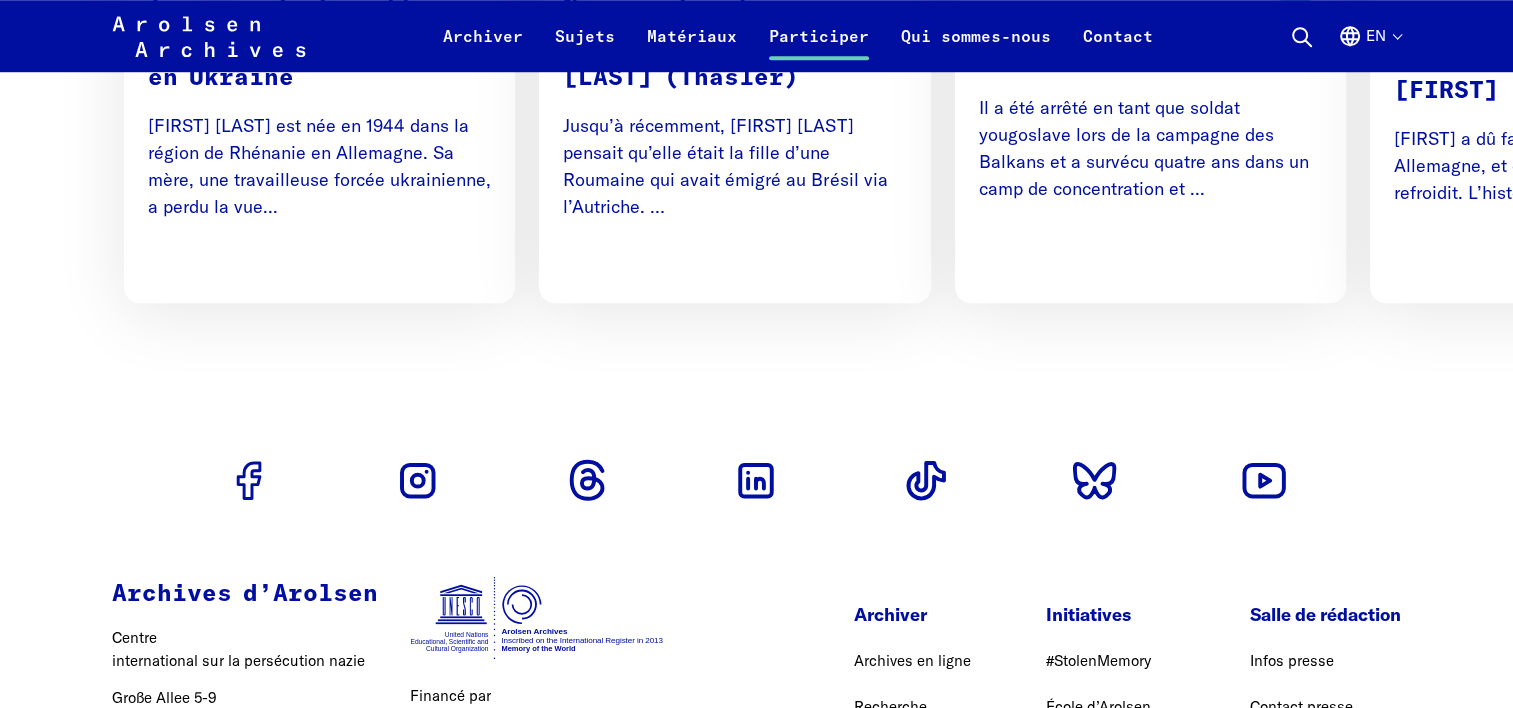 drag, startPoint x: 1422, startPoint y: 407, endPoint x: 1009, endPoint y: 421, distance: 413.2372 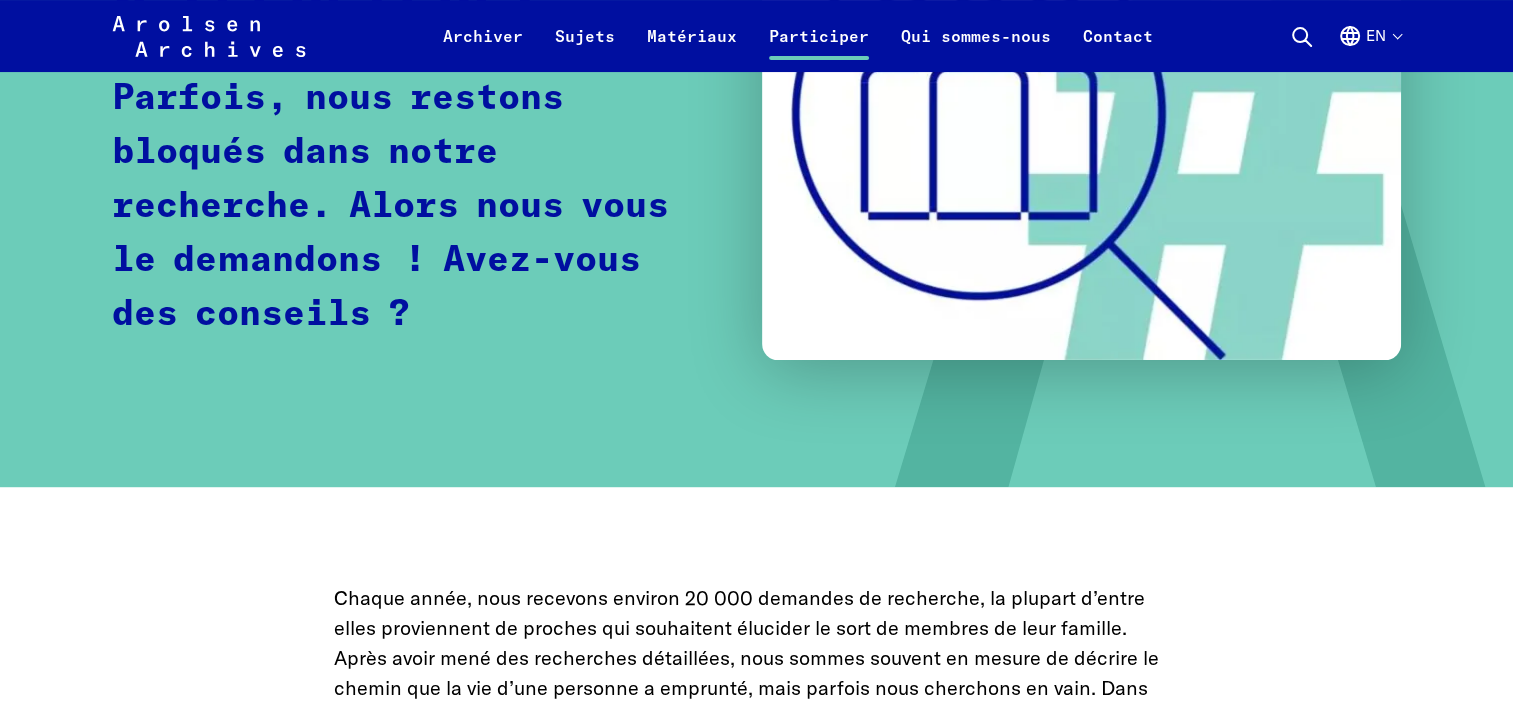 scroll, scrollTop: 1640, scrollLeft: 0, axis: vertical 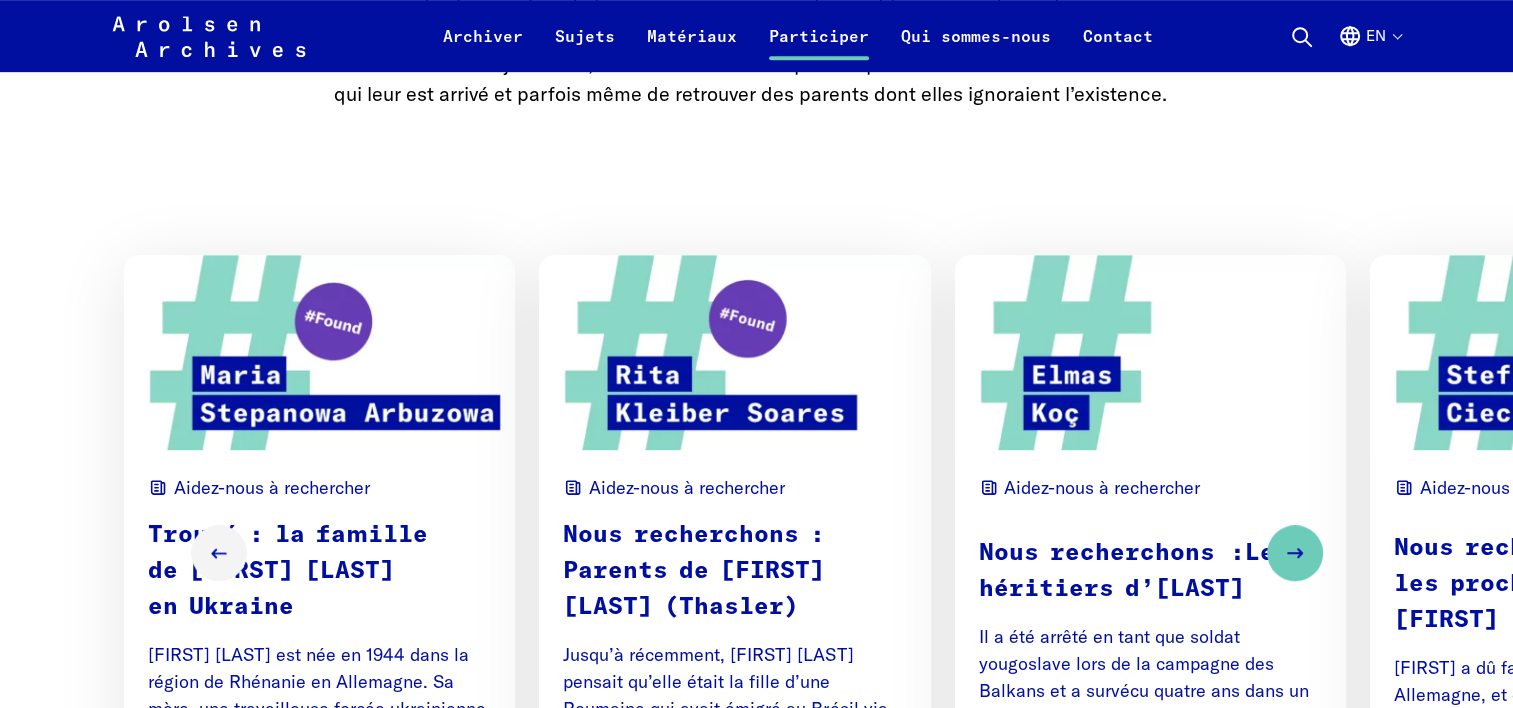 click at bounding box center [1565, 352] 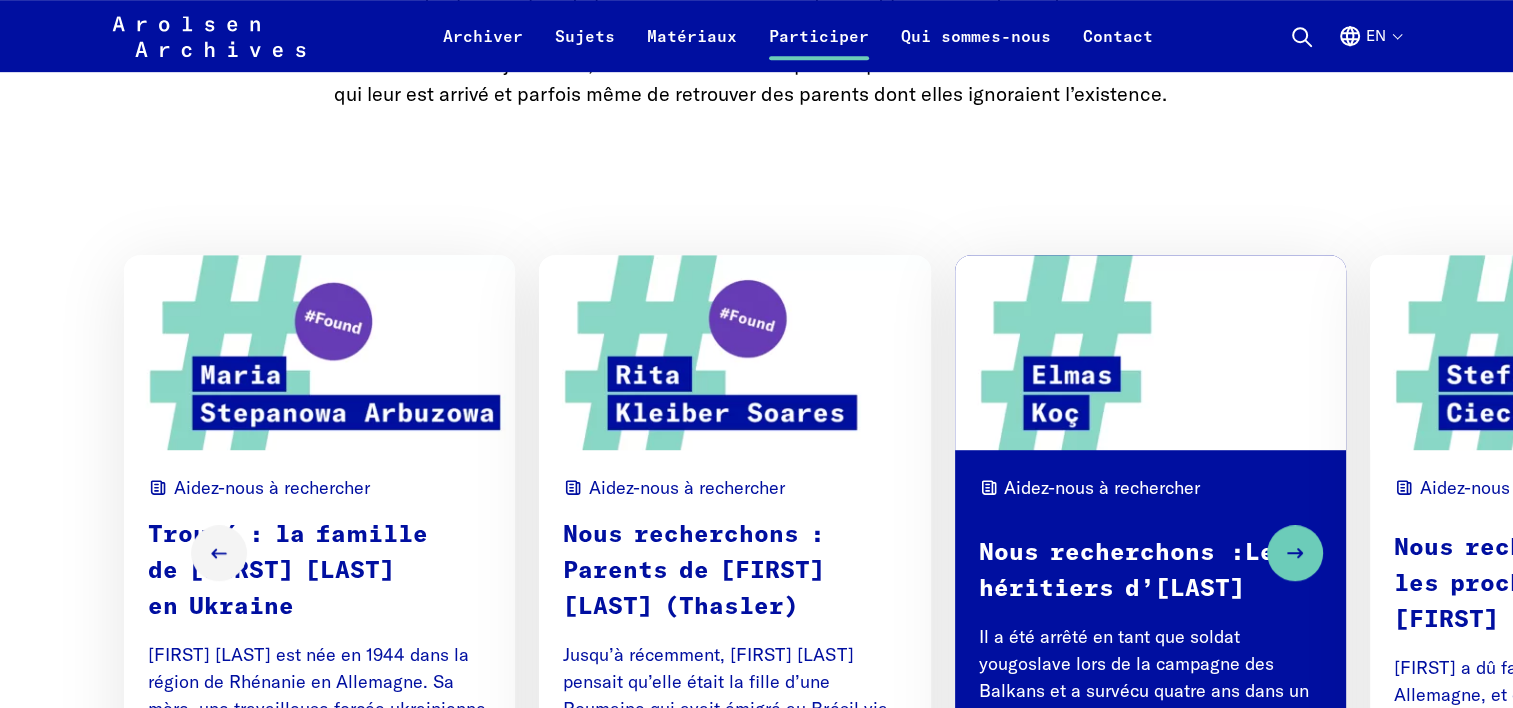 click on "Nous recherchons :Les héritiers d’Elmas Koç
Il a été arrêté en tant que soldat yougoslave lors de la campagne des Balkans et a survécu quatre ans dans un camp de concentration et ..." at bounding box center (1150, 633) 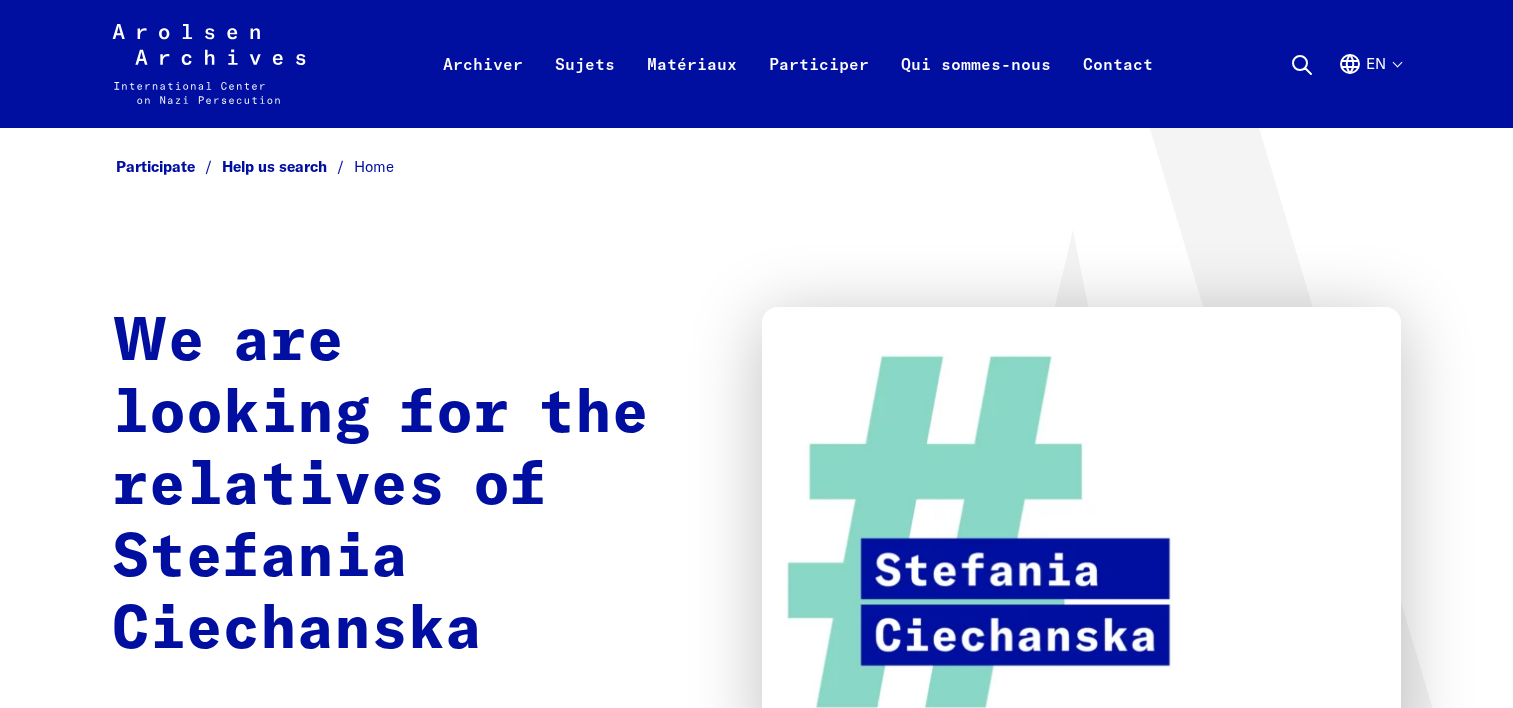 scroll, scrollTop: 0, scrollLeft: 0, axis: both 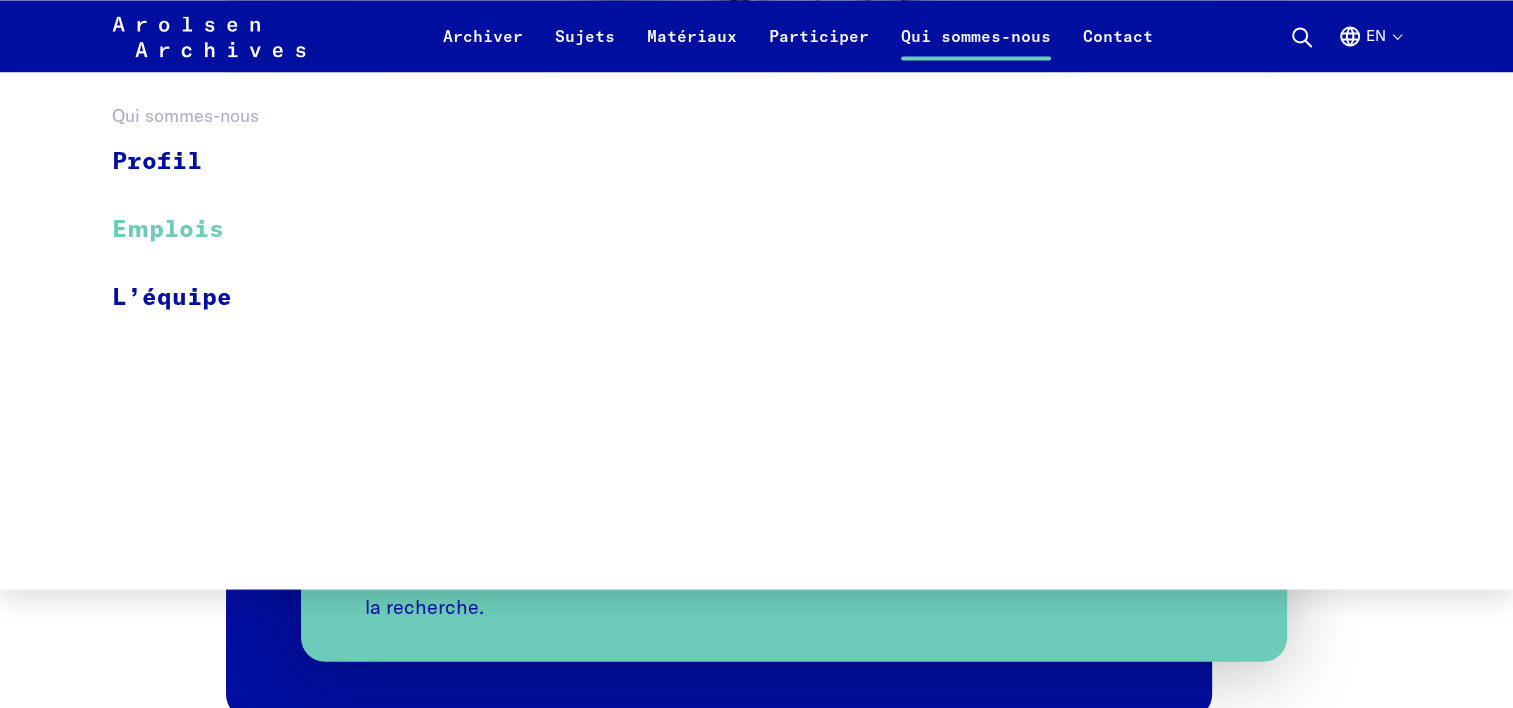 click on "Emplois" at bounding box center [185, 230] 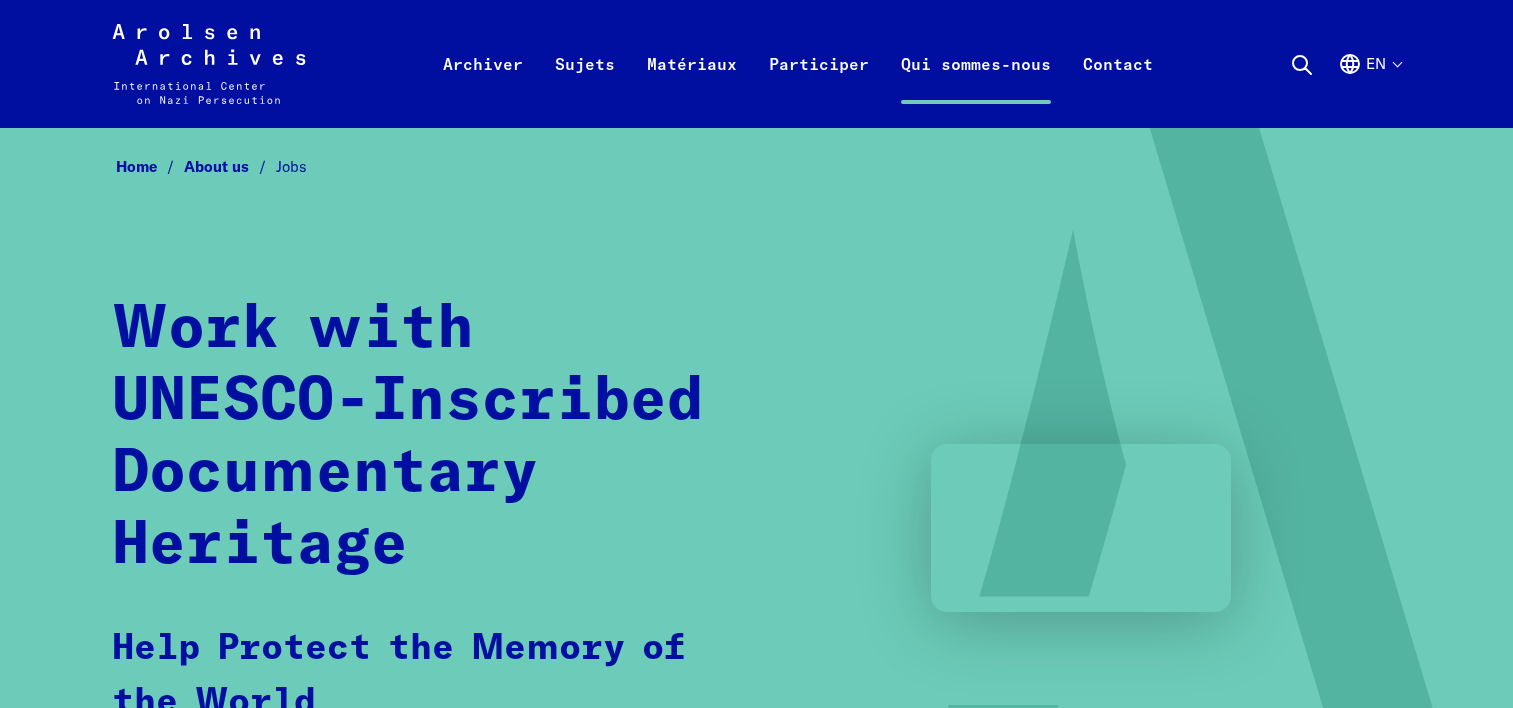 scroll, scrollTop: 0, scrollLeft: 0, axis: both 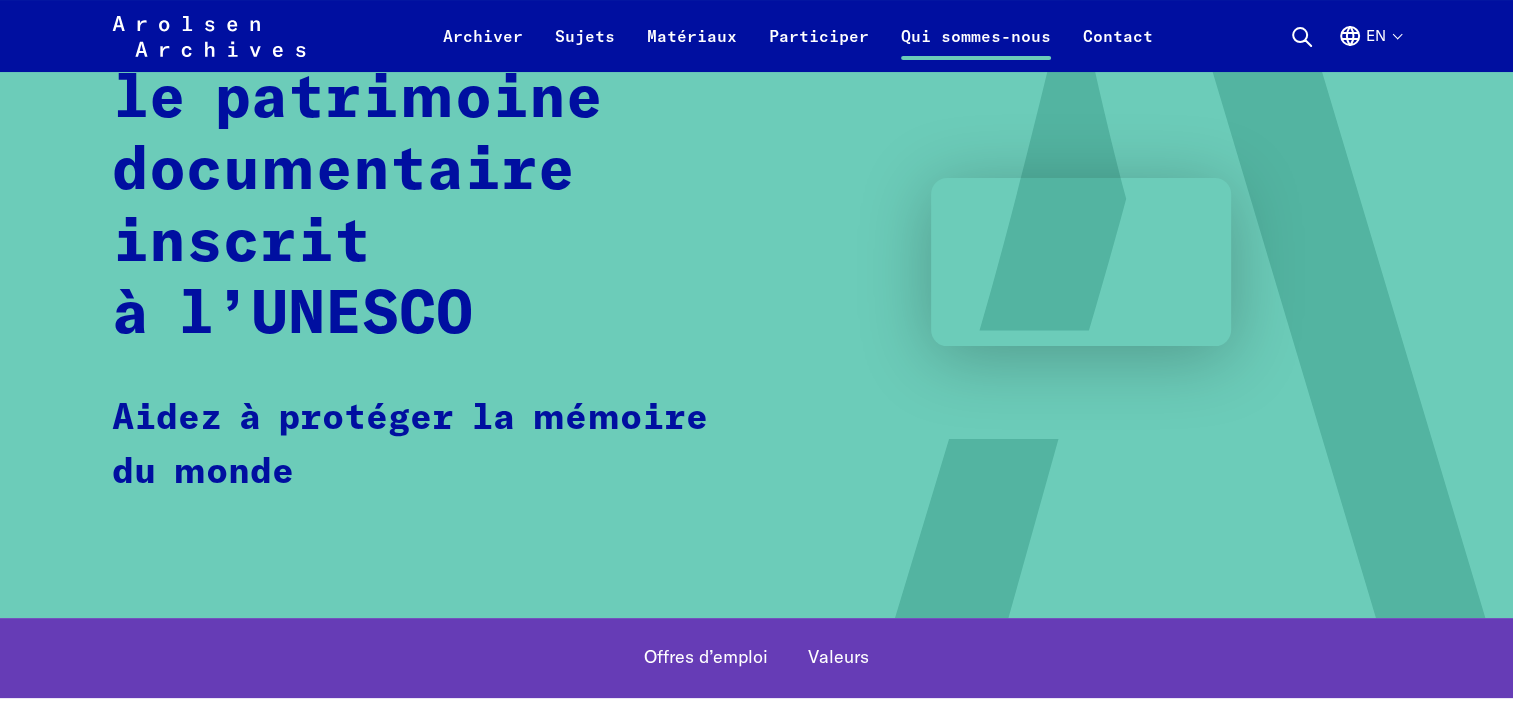 click on "Offres d’emploi" at bounding box center (706, 659) 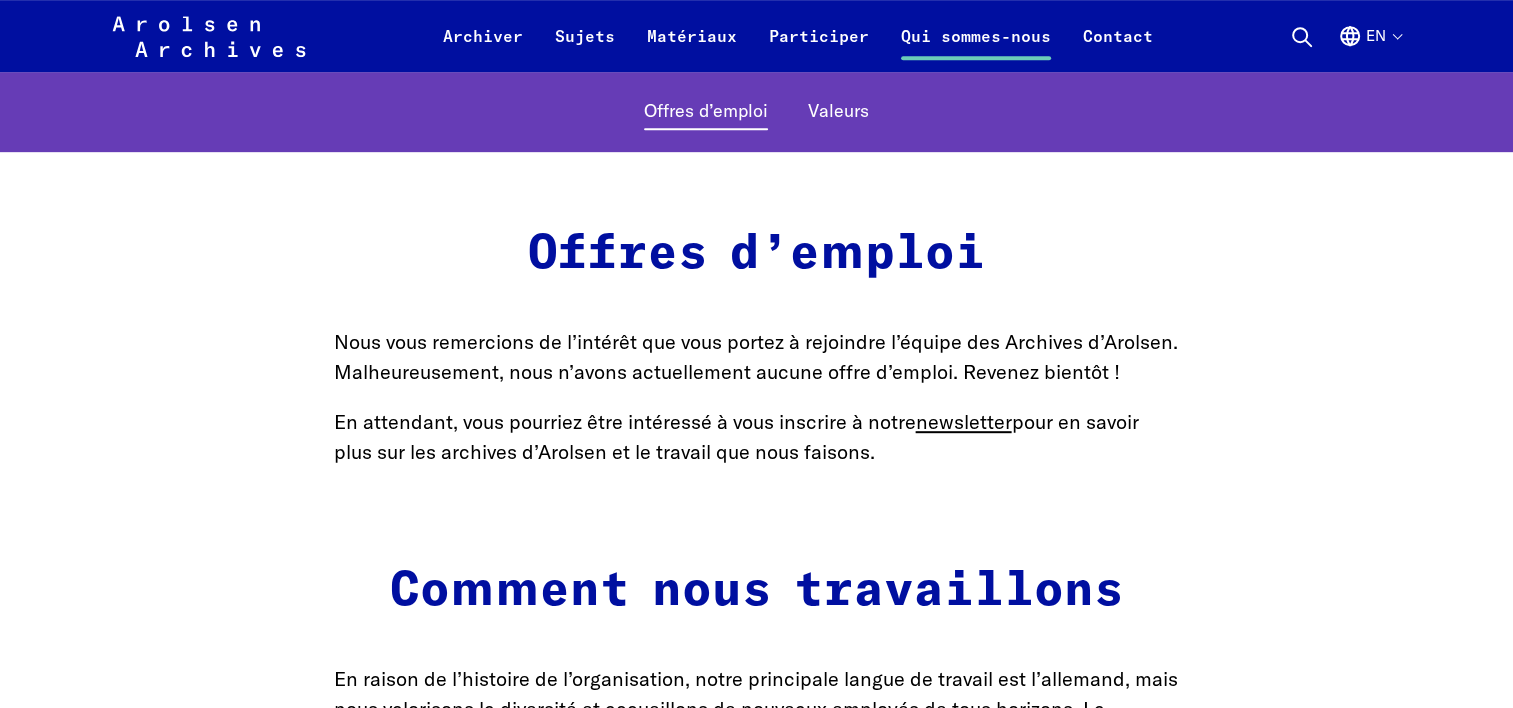 scroll, scrollTop: 1124, scrollLeft: 0, axis: vertical 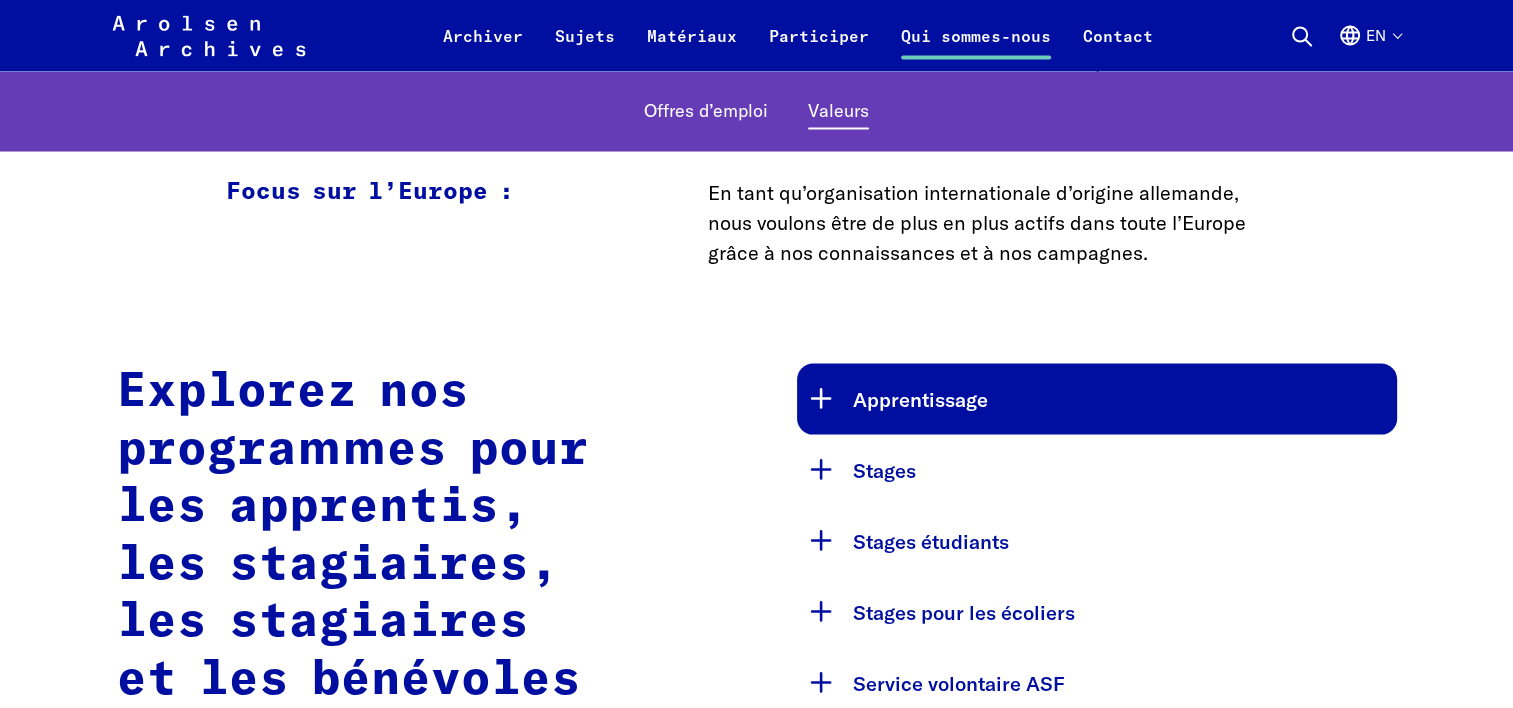 click on "Apprentissage" at bounding box center [1121, 399] 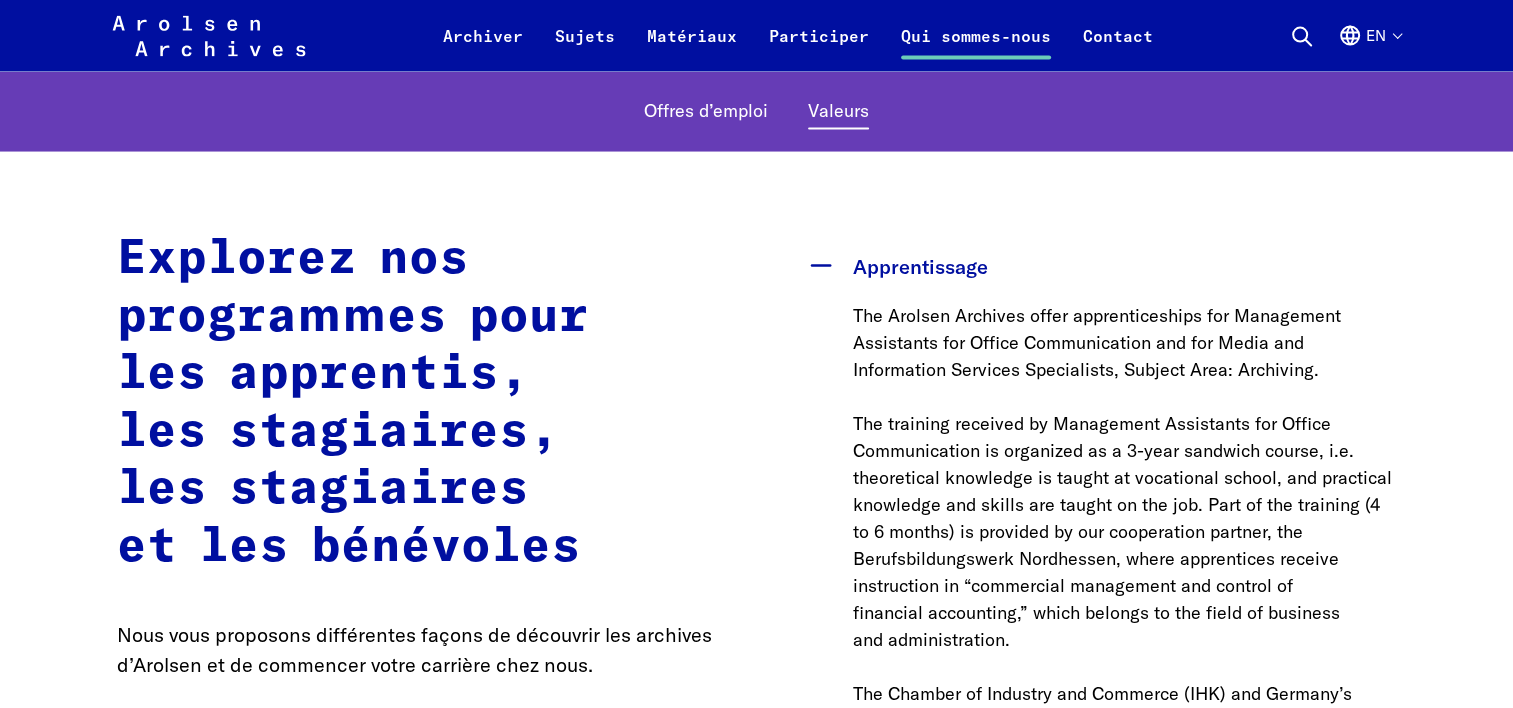 scroll, scrollTop: 4052, scrollLeft: 0, axis: vertical 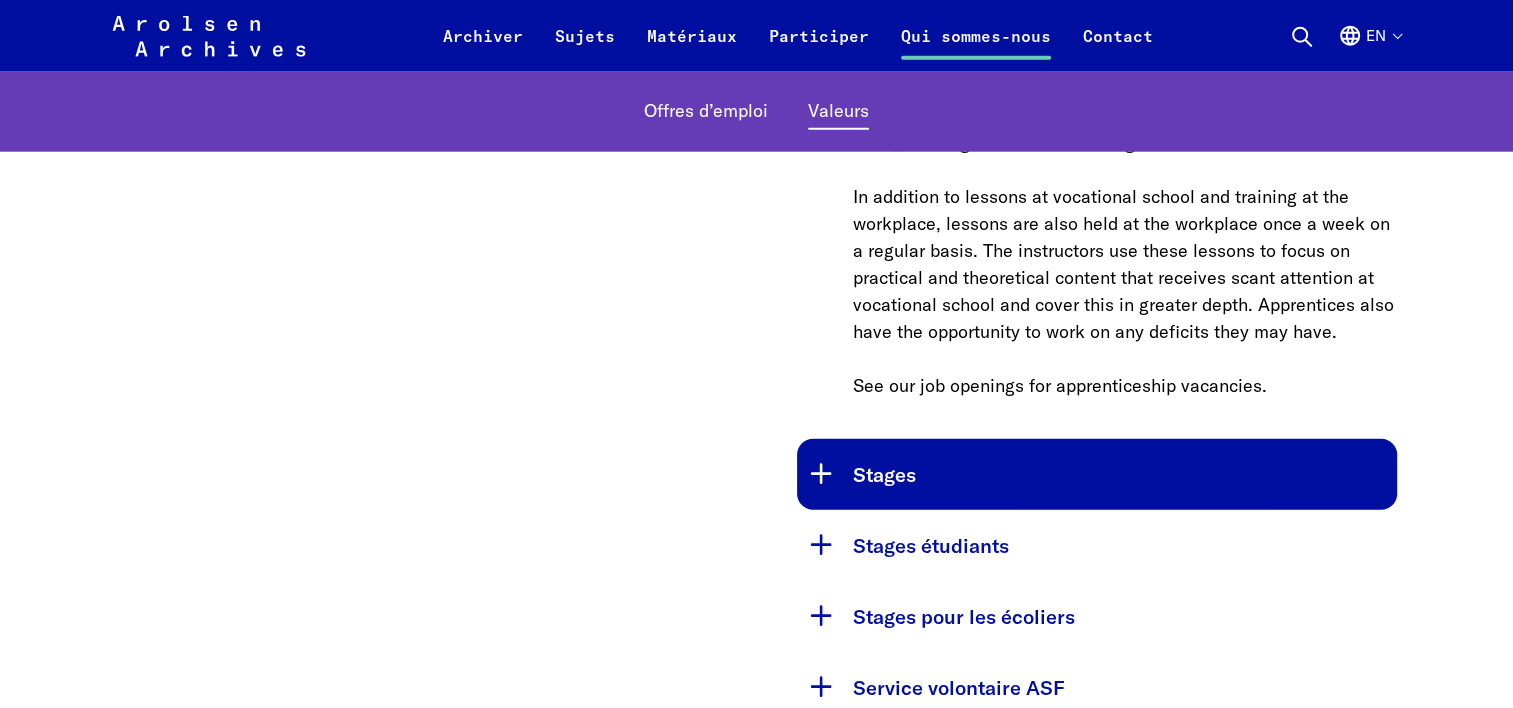 click on "Stages" at bounding box center (1097, 474) 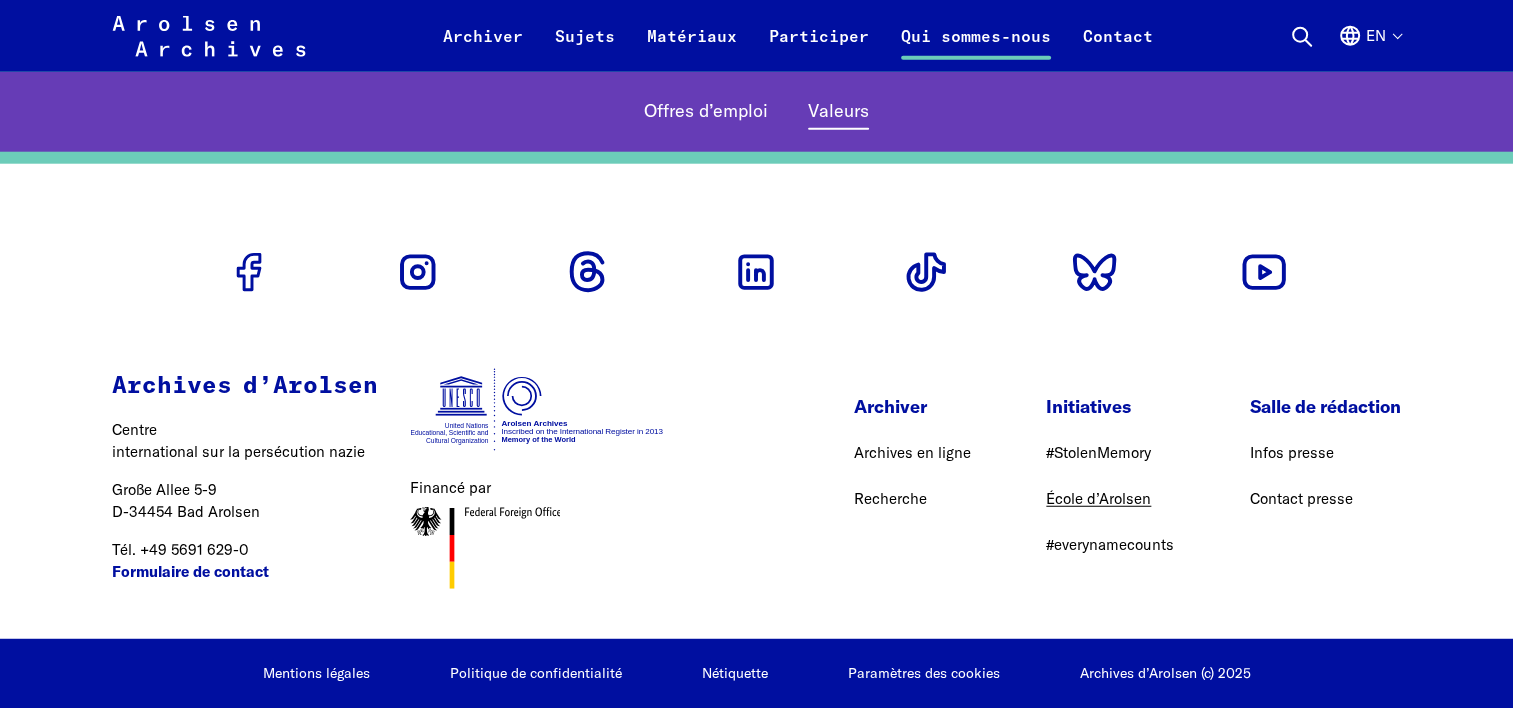 click on "École d’Arolsen" at bounding box center (1098, 498) 